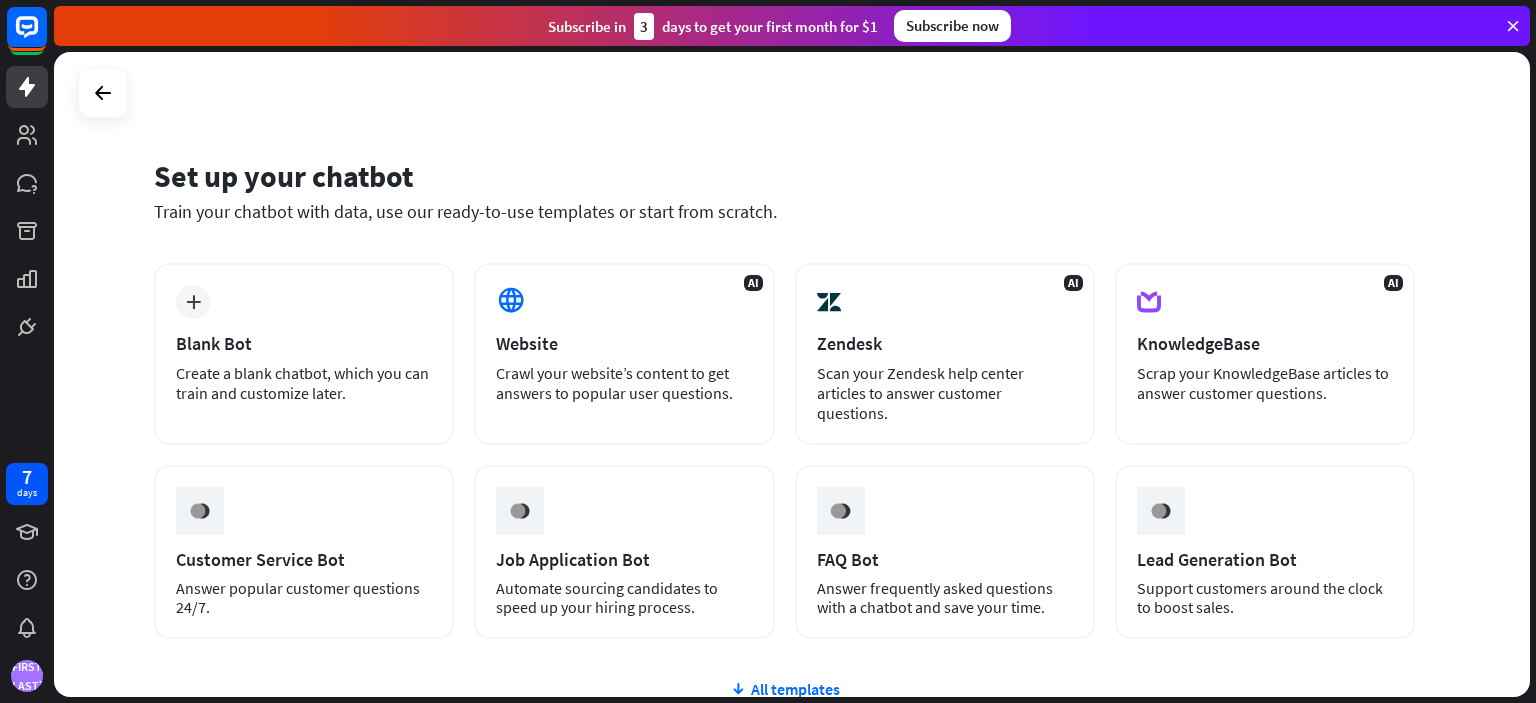 scroll, scrollTop: 0, scrollLeft: 0, axis: both 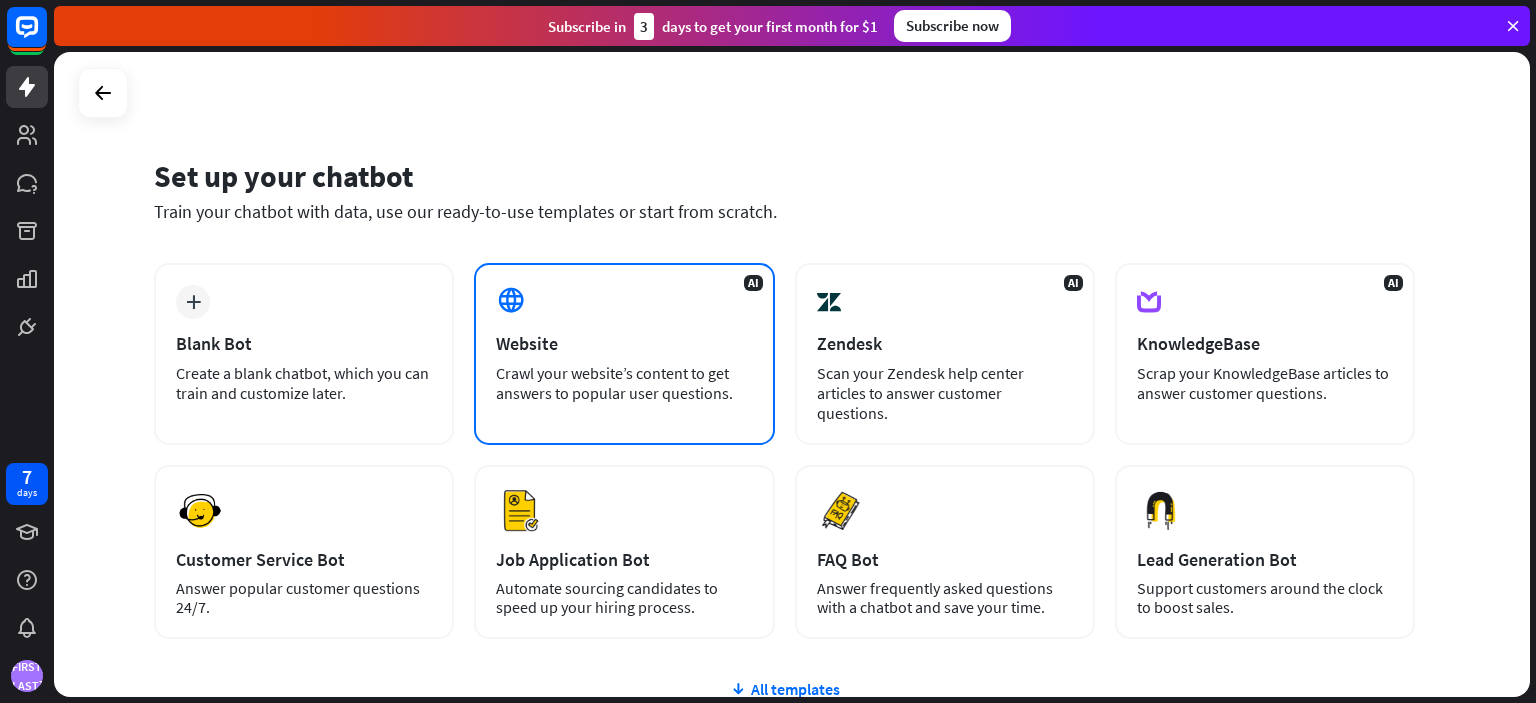 click on "Crawl your website’s content to get answers to
popular user questions." at bounding box center (624, 383) 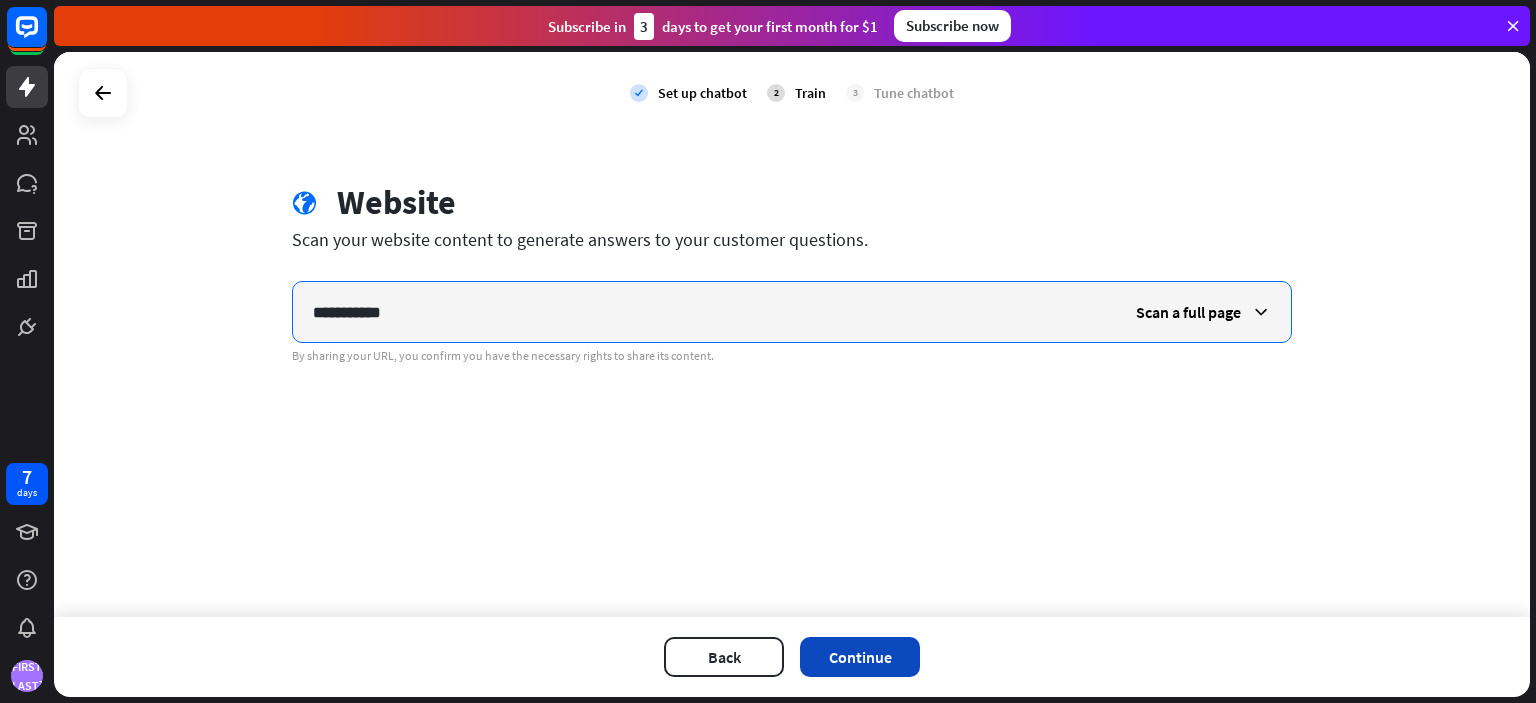 type on "**********" 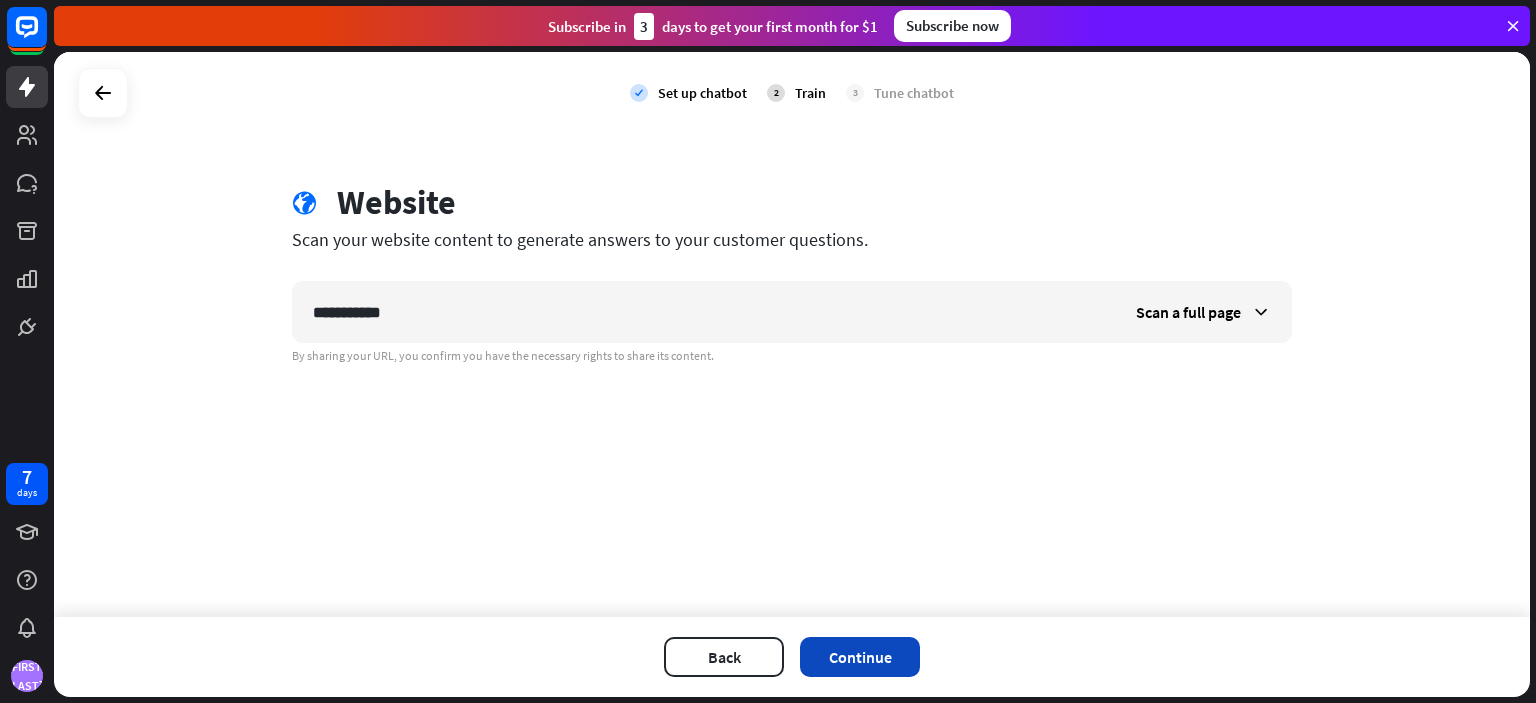 click on "Continue" at bounding box center [860, 657] 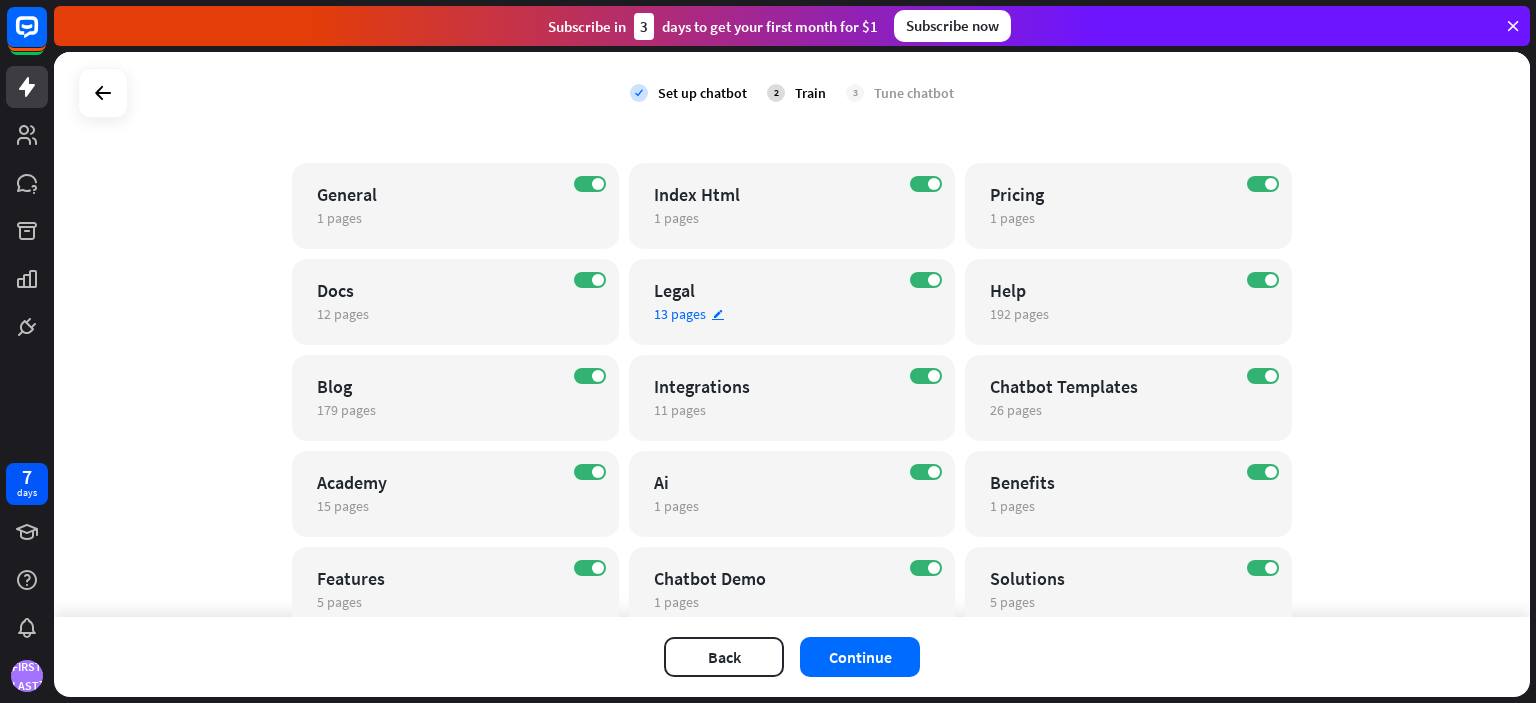 scroll, scrollTop: 152, scrollLeft: 0, axis: vertical 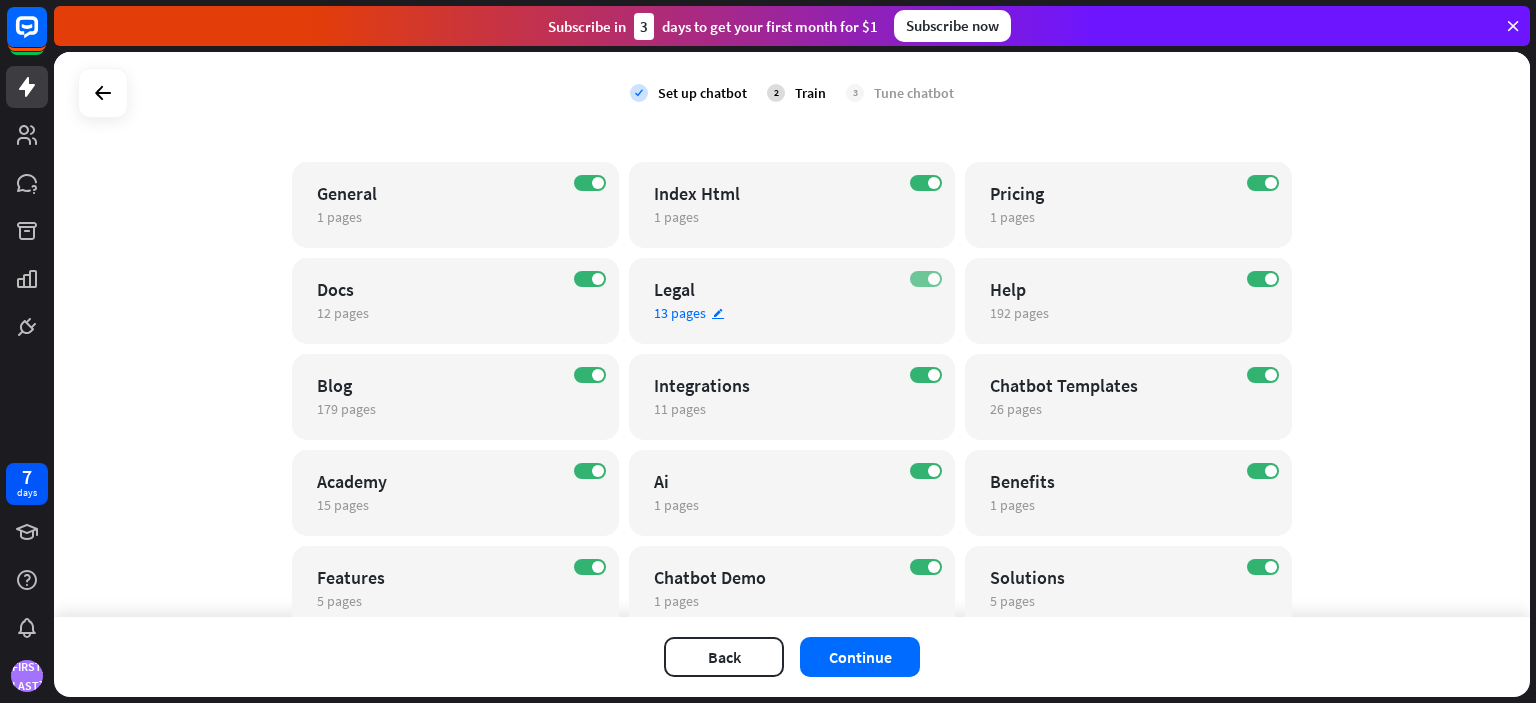 click on "ON" at bounding box center (926, 279) 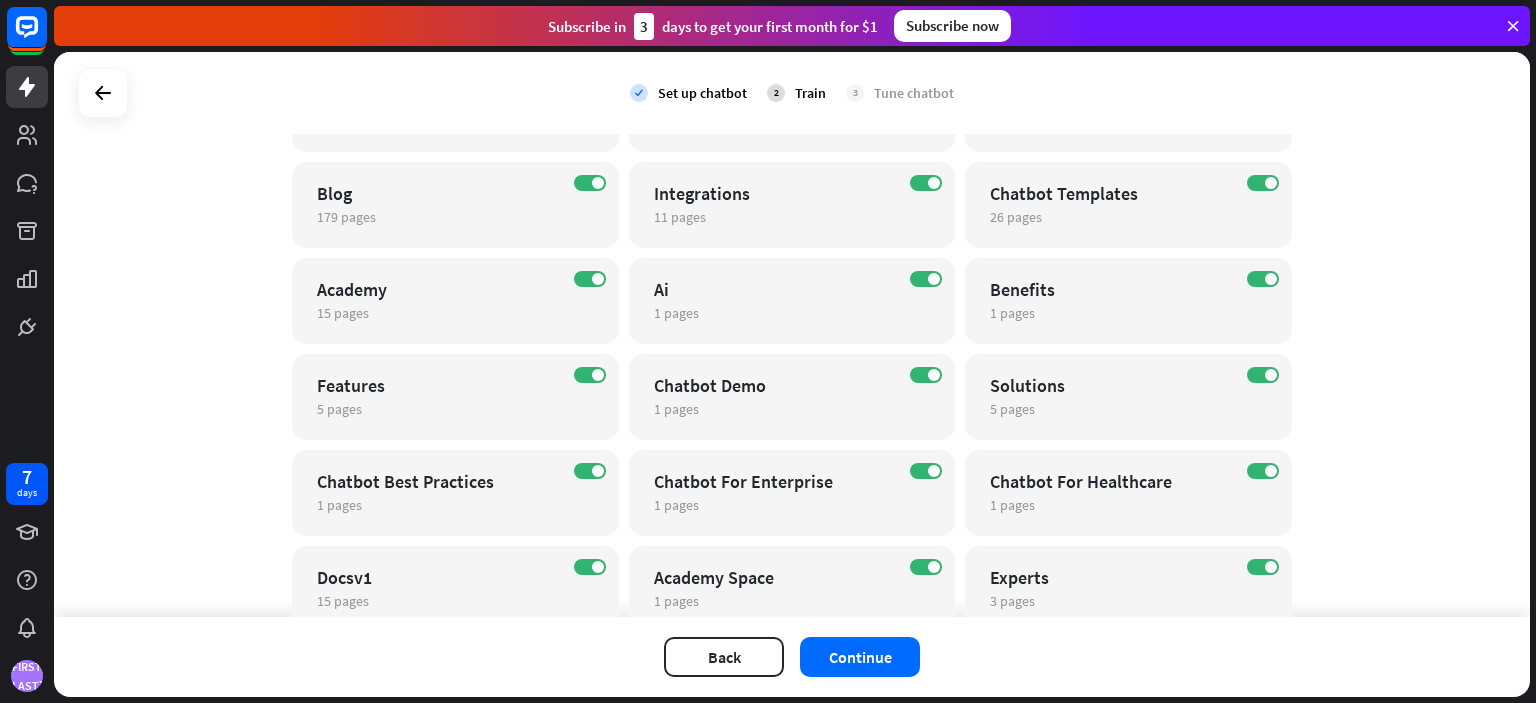 scroll, scrollTop: 350, scrollLeft: 0, axis: vertical 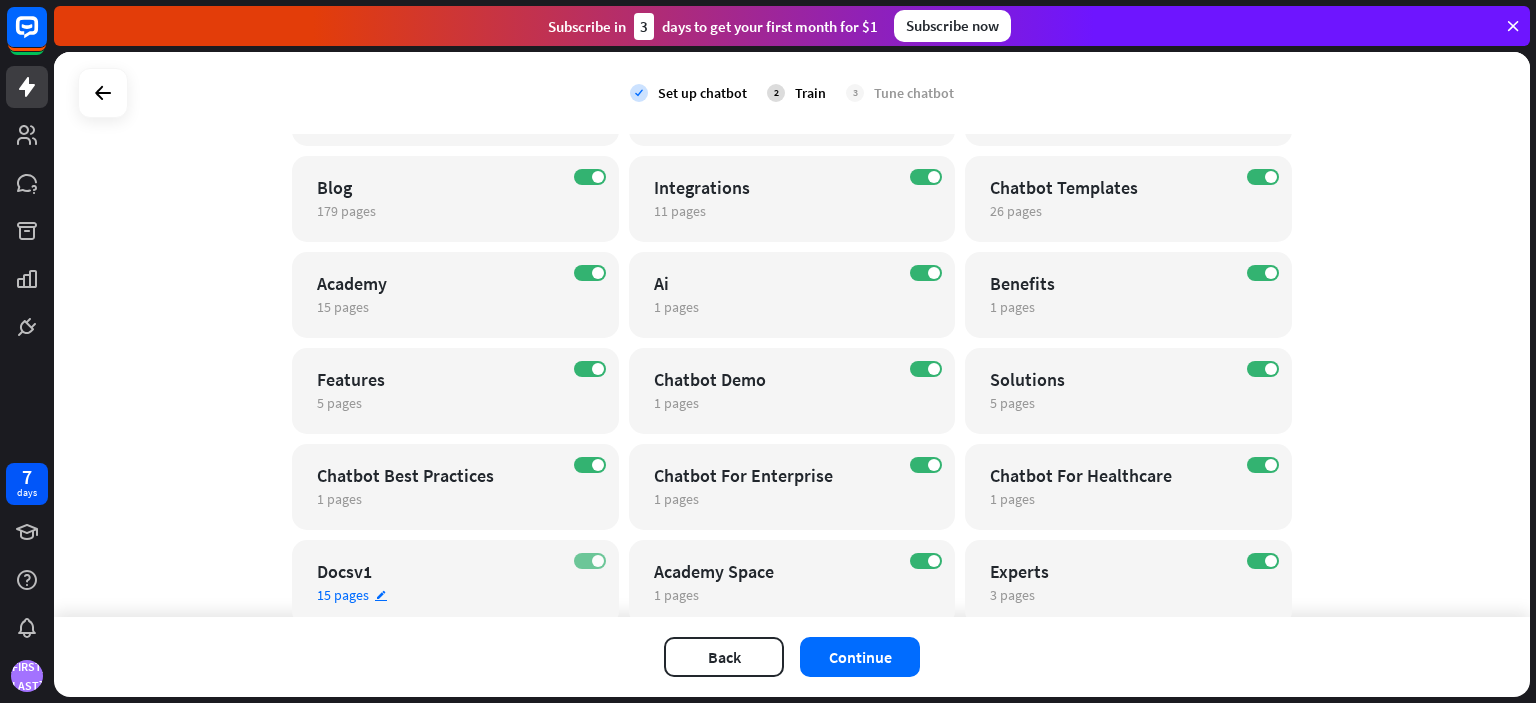 click on "ON" at bounding box center [590, 561] 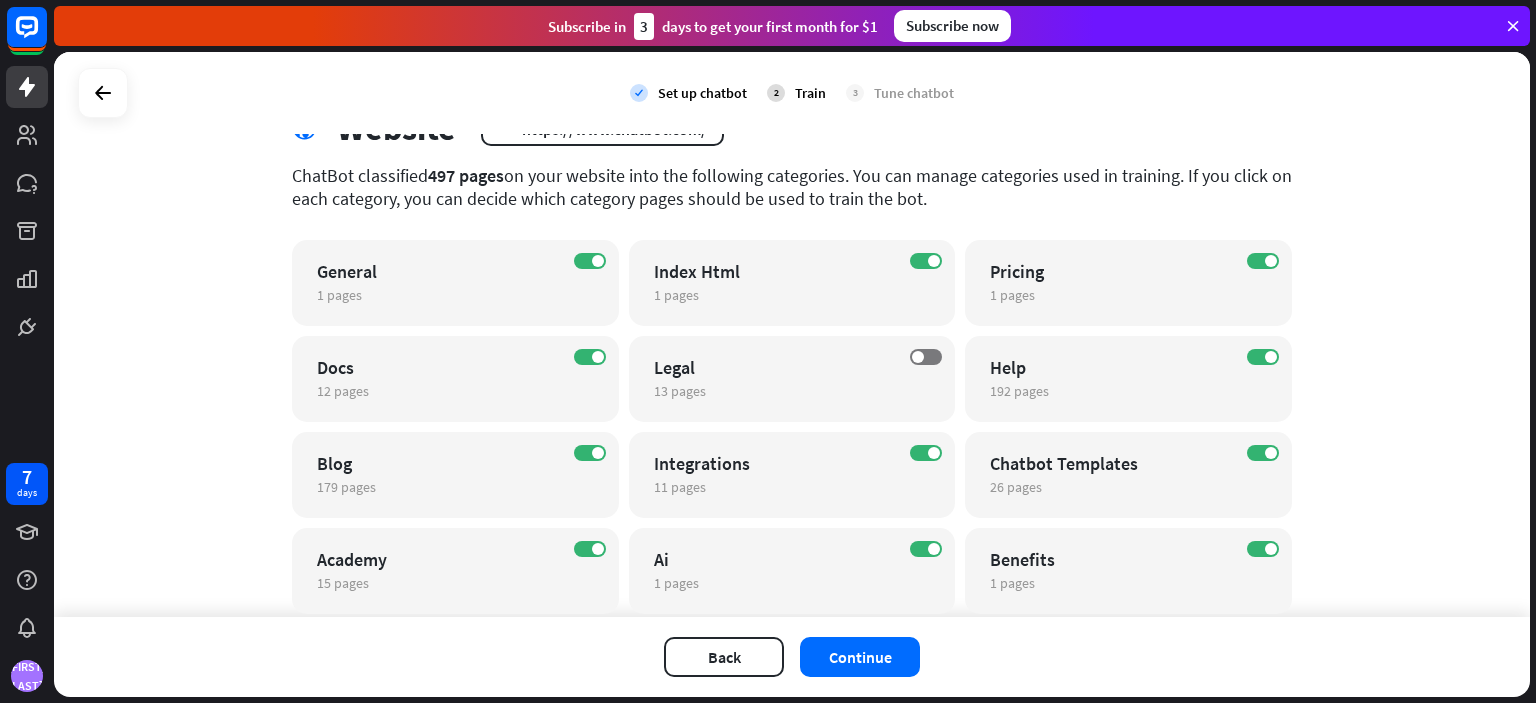 scroll, scrollTop: 72, scrollLeft: 0, axis: vertical 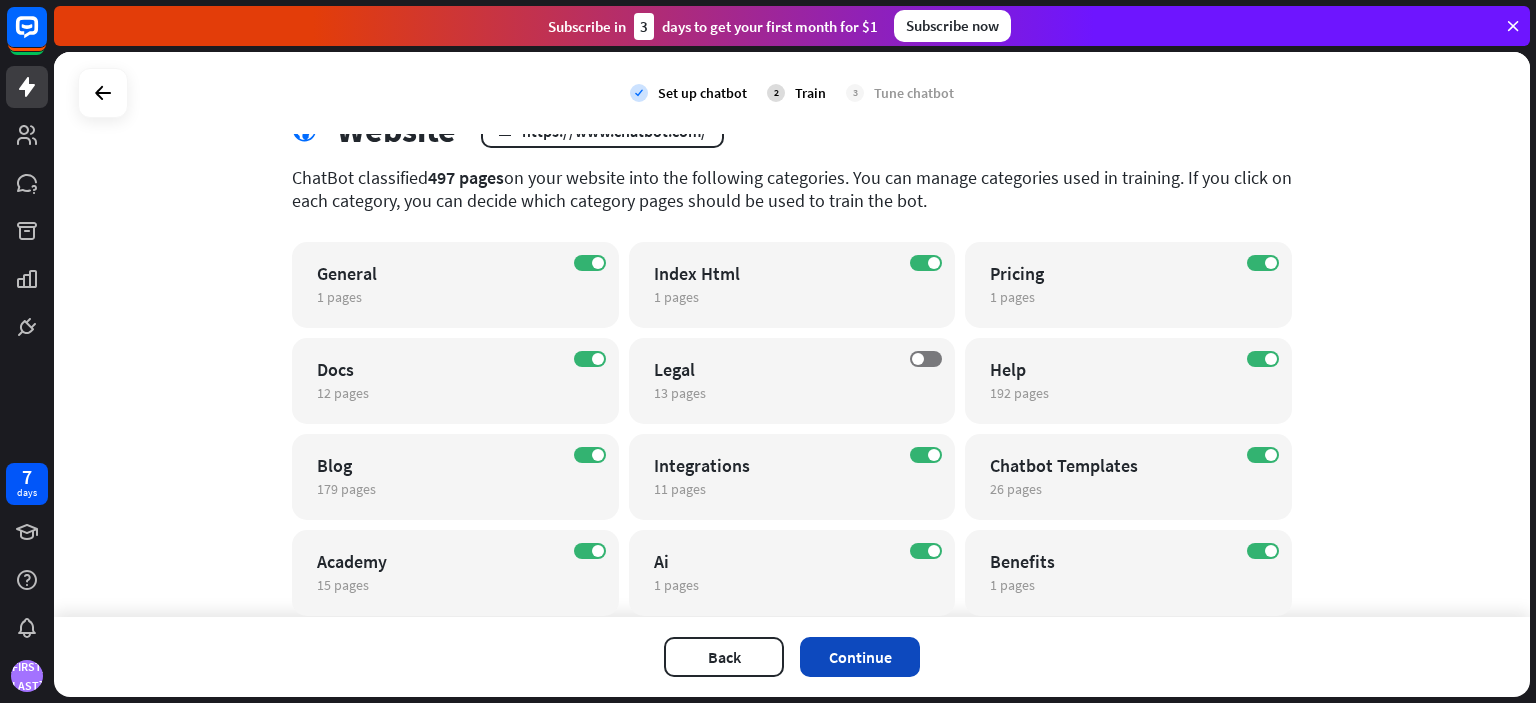 click on "Continue" at bounding box center (860, 657) 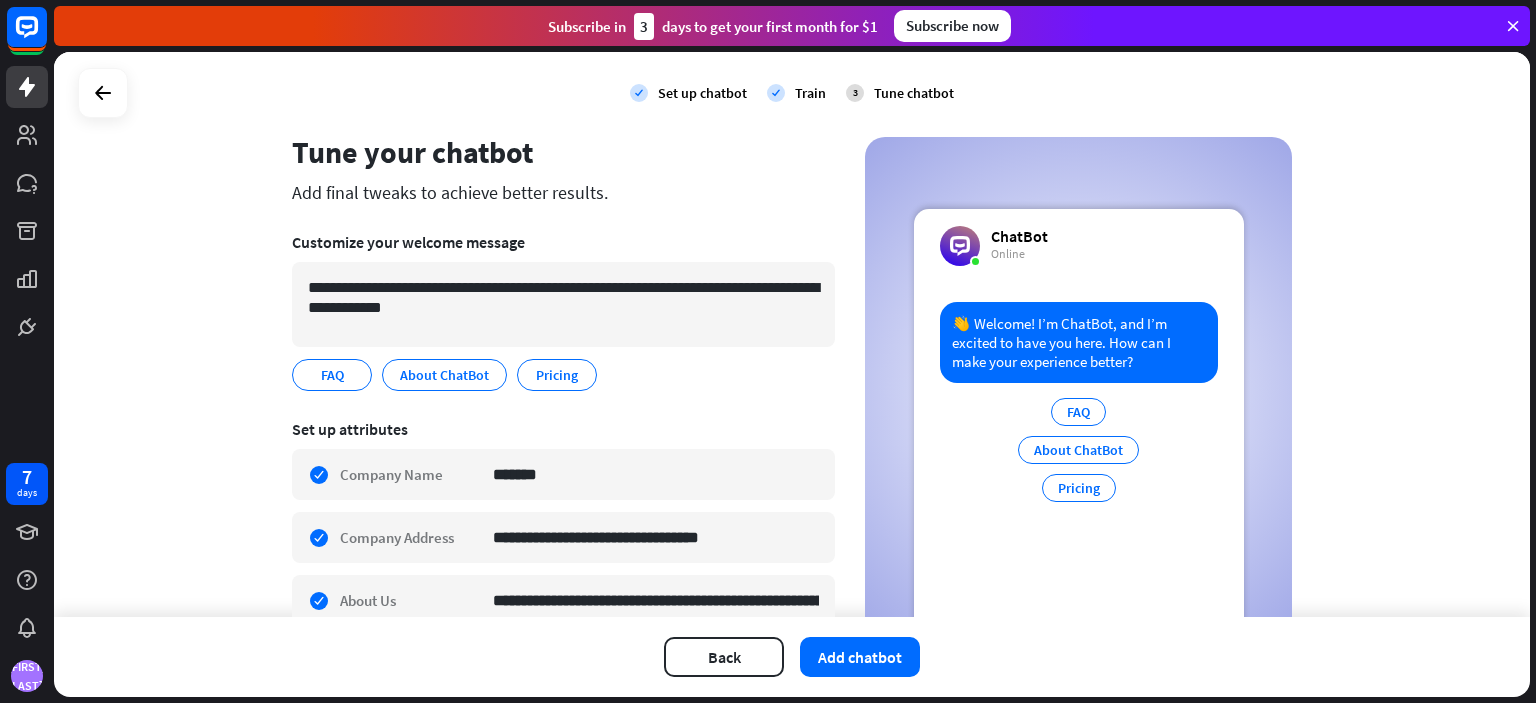 scroll, scrollTop: 0, scrollLeft: 0, axis: both 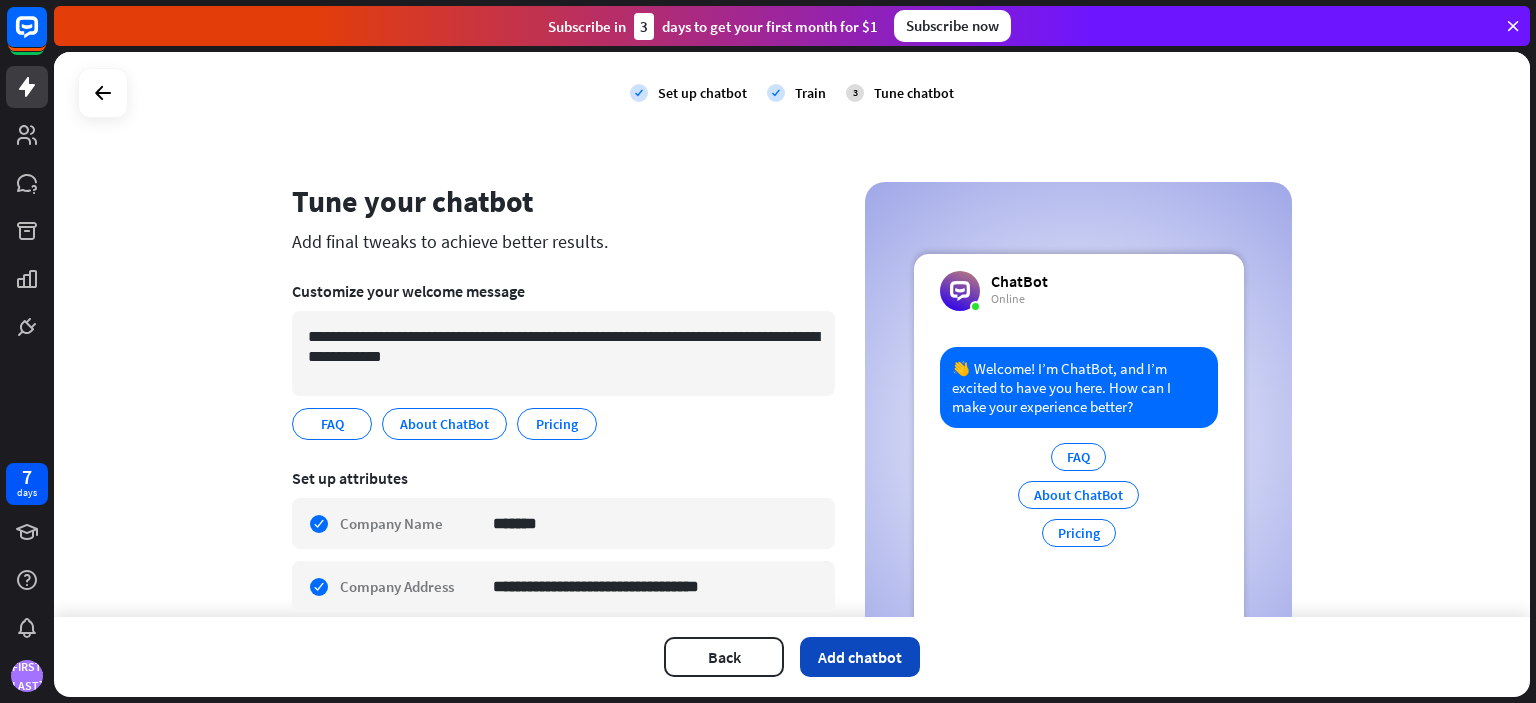 click on "Add chatbot" at bounding box center (860, 657) 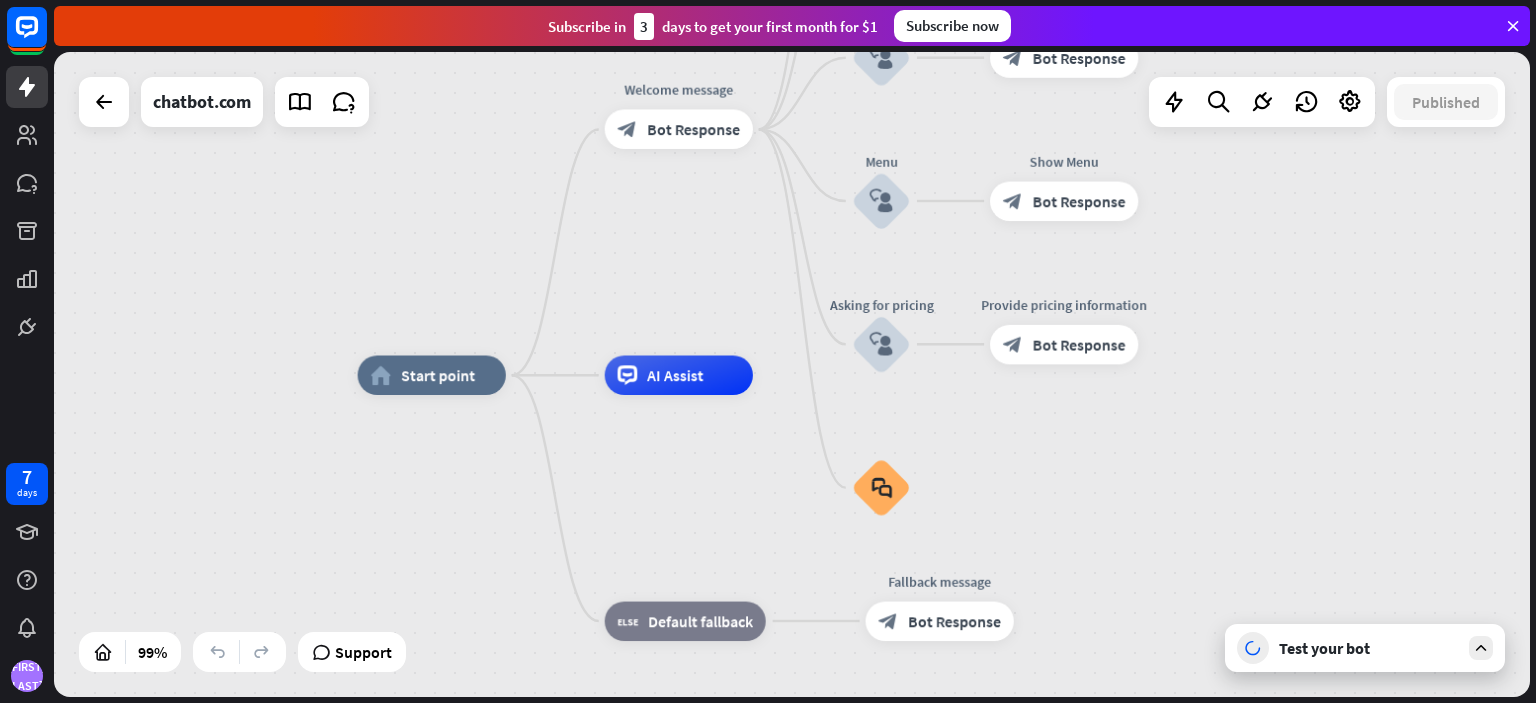 click on "Test your bot" at bounding box center [1369, 648] 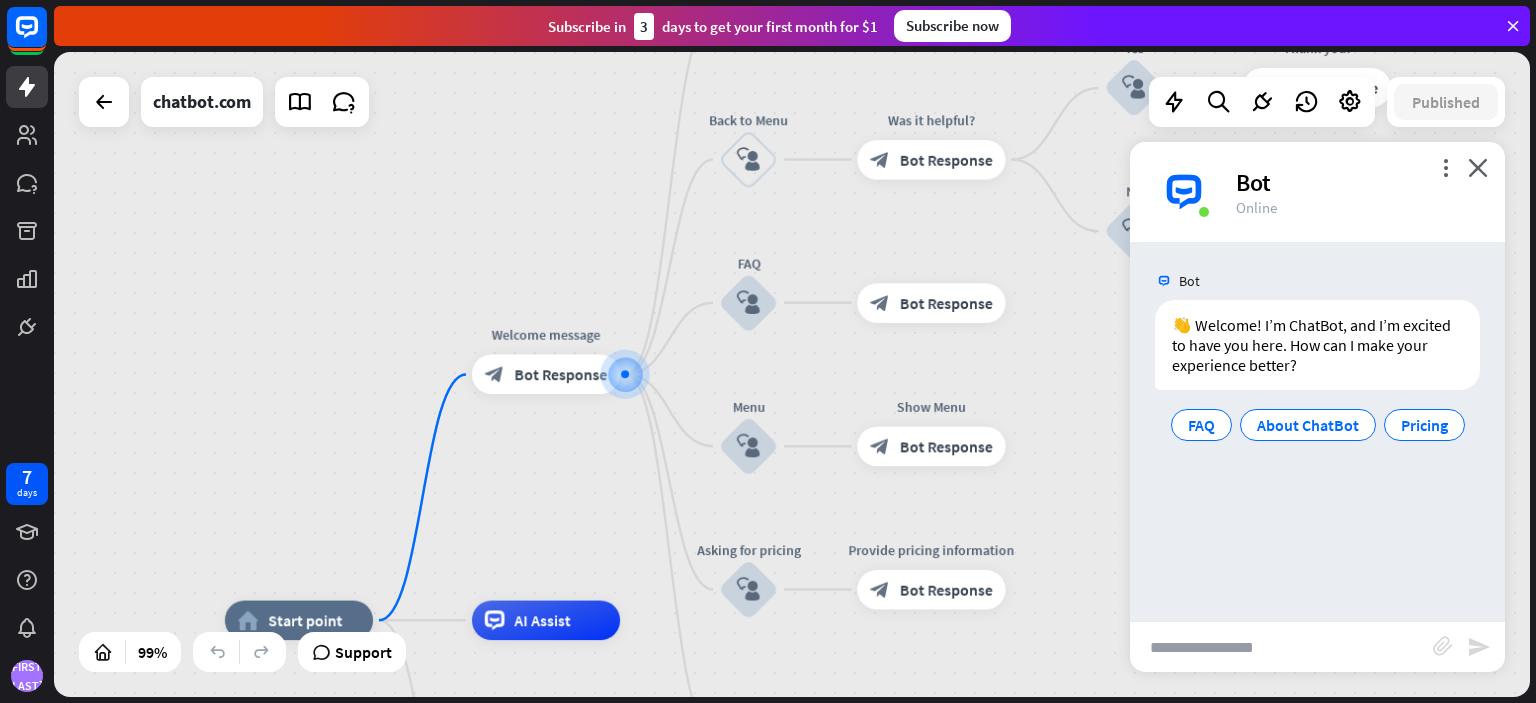 click at bounding box center (1281, 647) 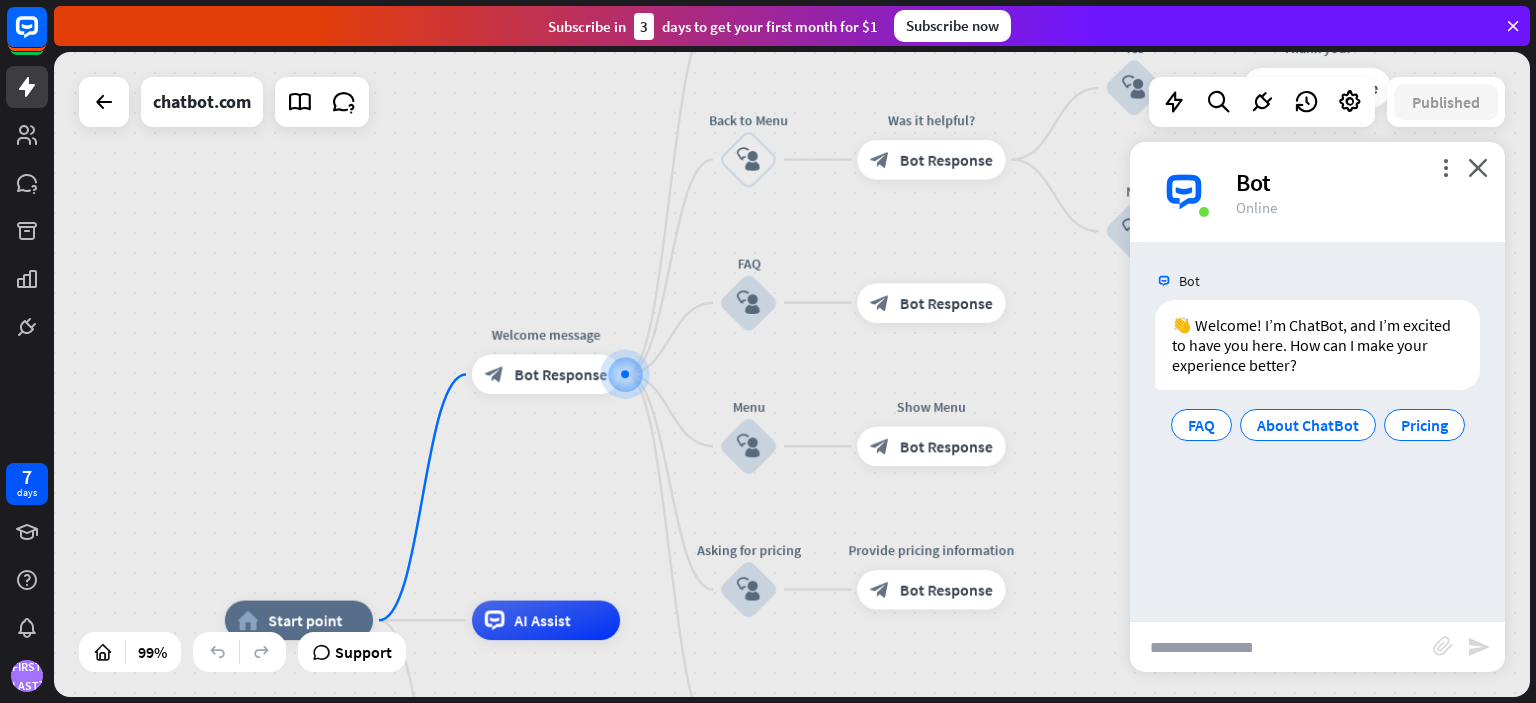 paste on "**********" 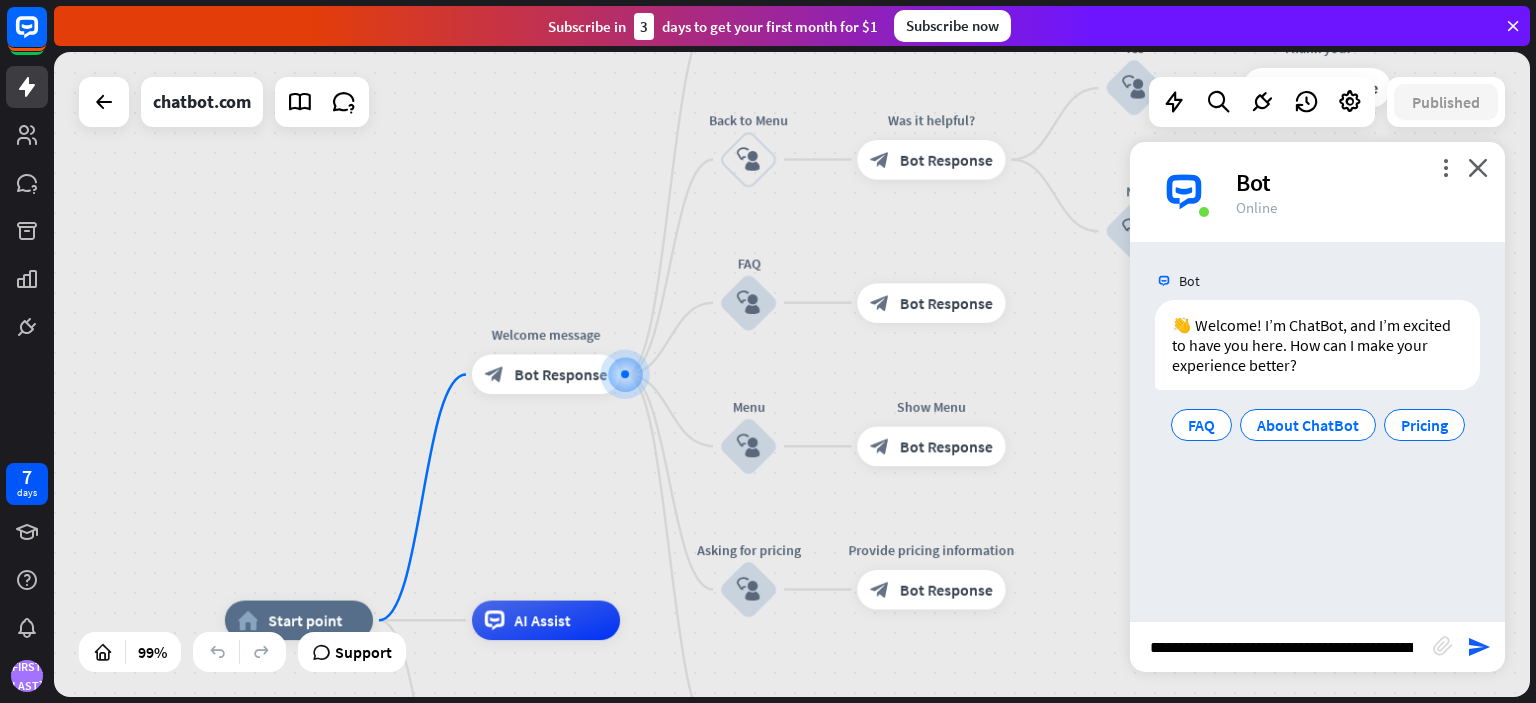 scroll, scrollTop: 0, scrollLeft: 140, axis: horizontal 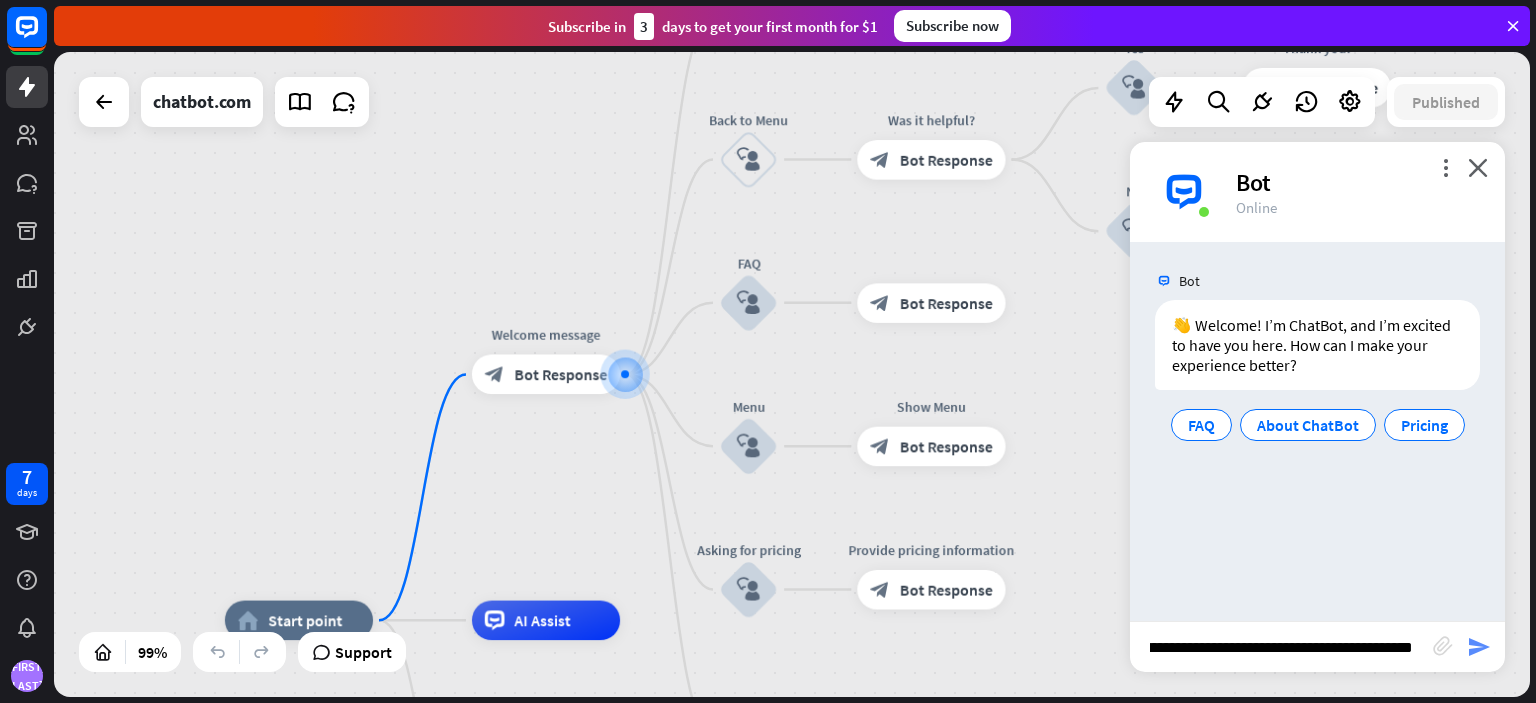 type on "**********" 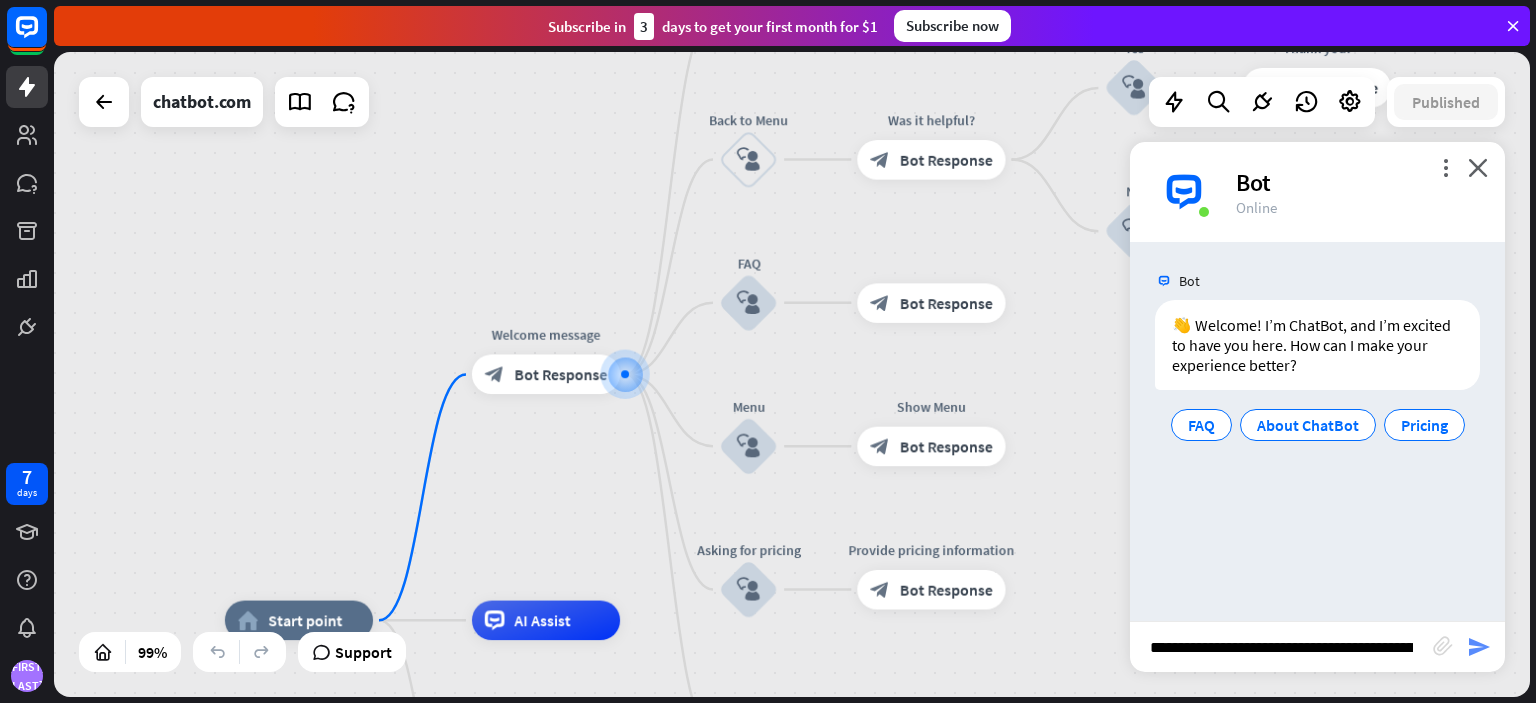 click on "send" at bounding box center [1479, 647] 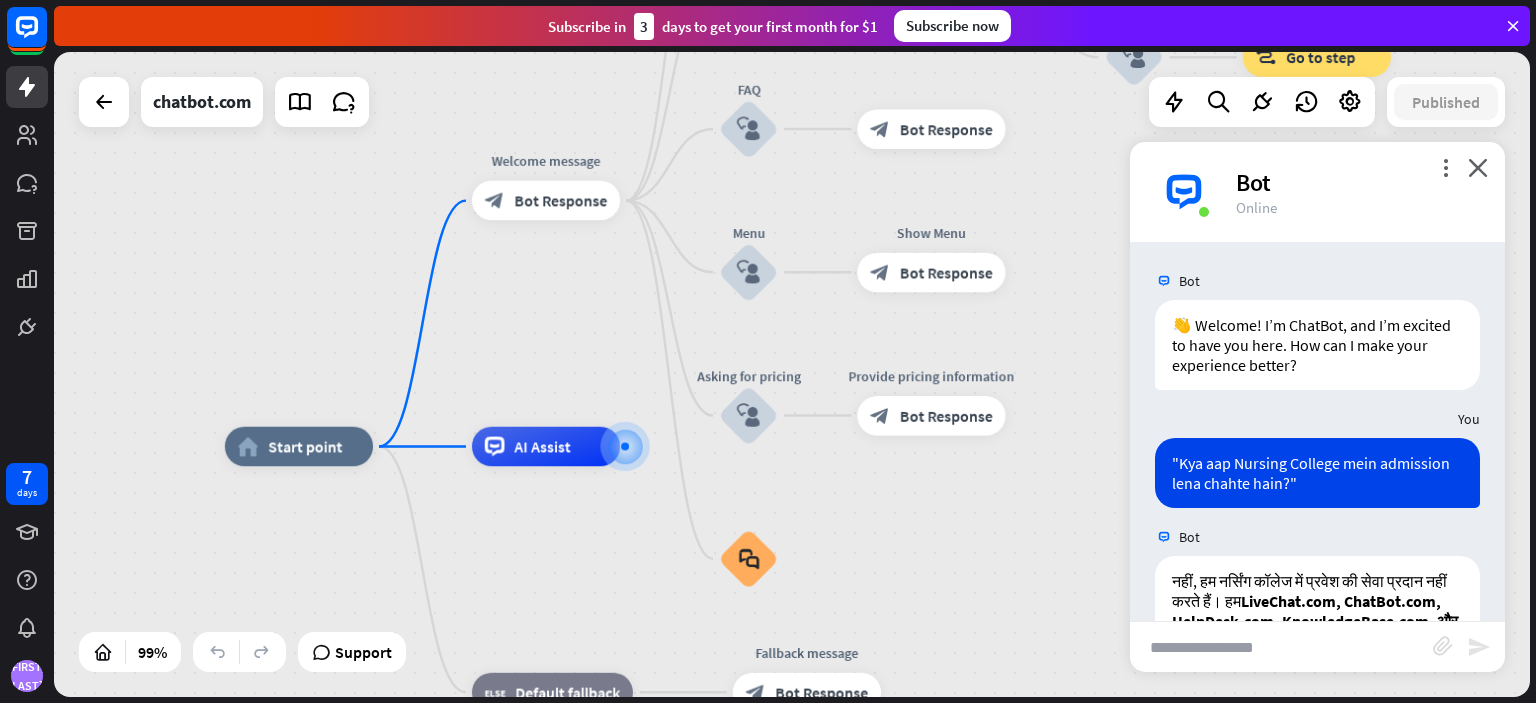 scroll, scrollTop: 235, scrollLeft: 0, axis: vertical 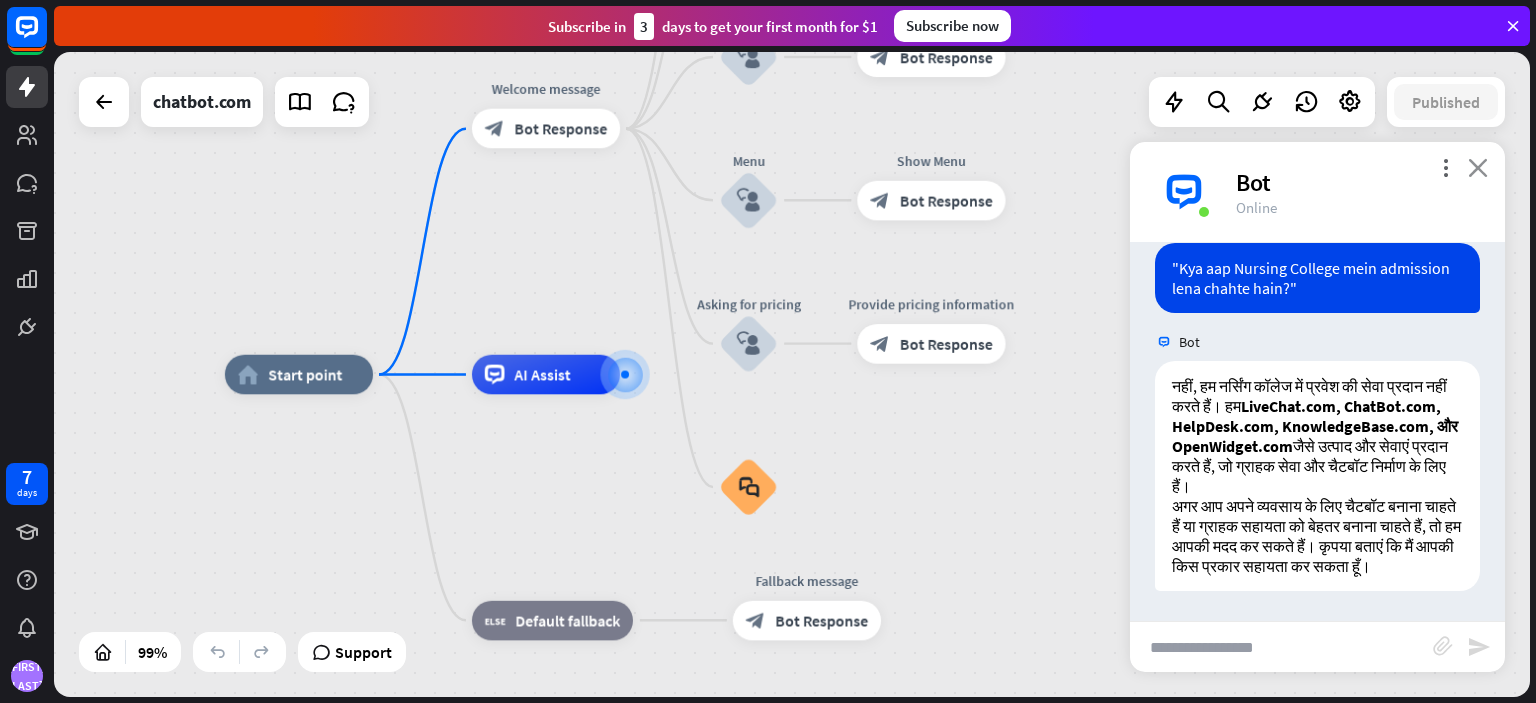 click on "close" at bounding box center [1478, 167] 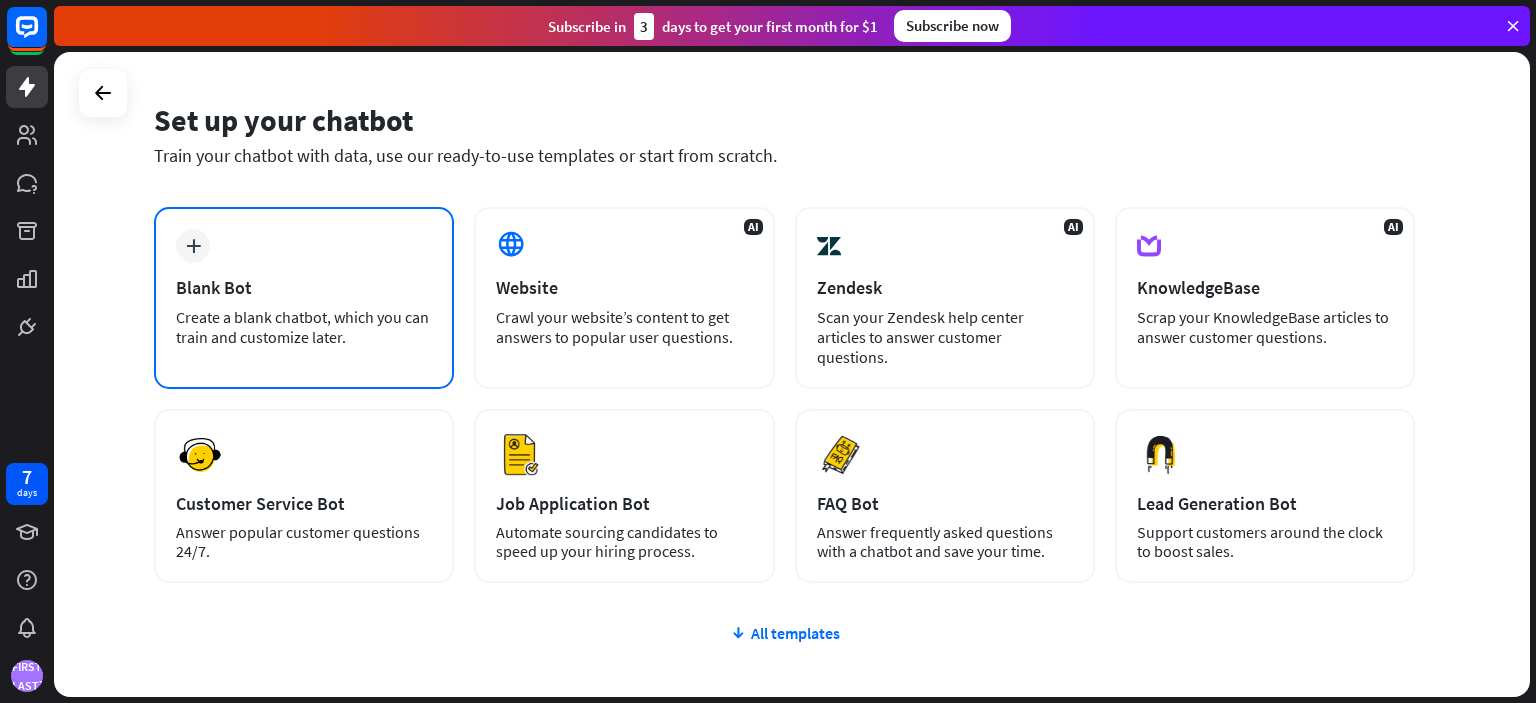 scroll, scrollTop: 0, scrollLeft: 0, axis: both 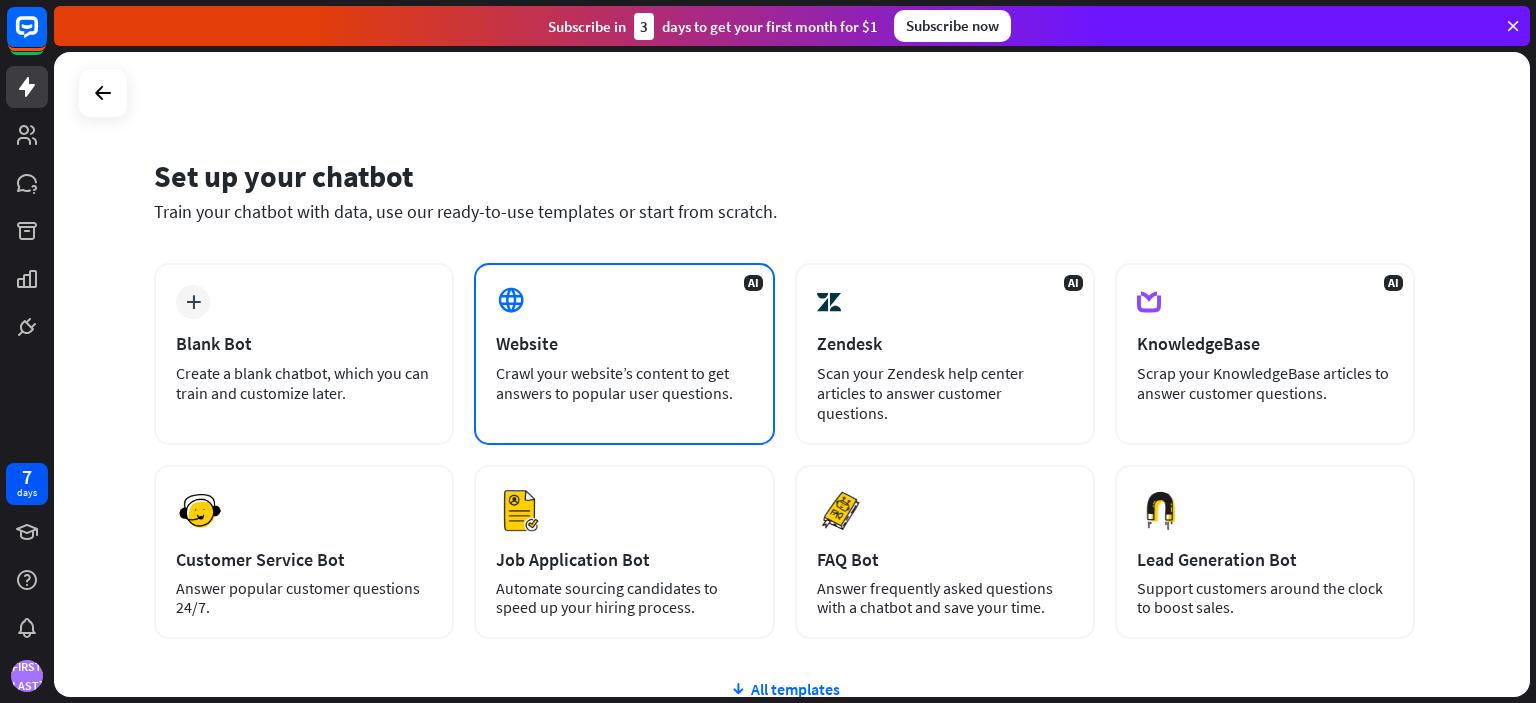 click on "Website" at bounding box center (624, 343) 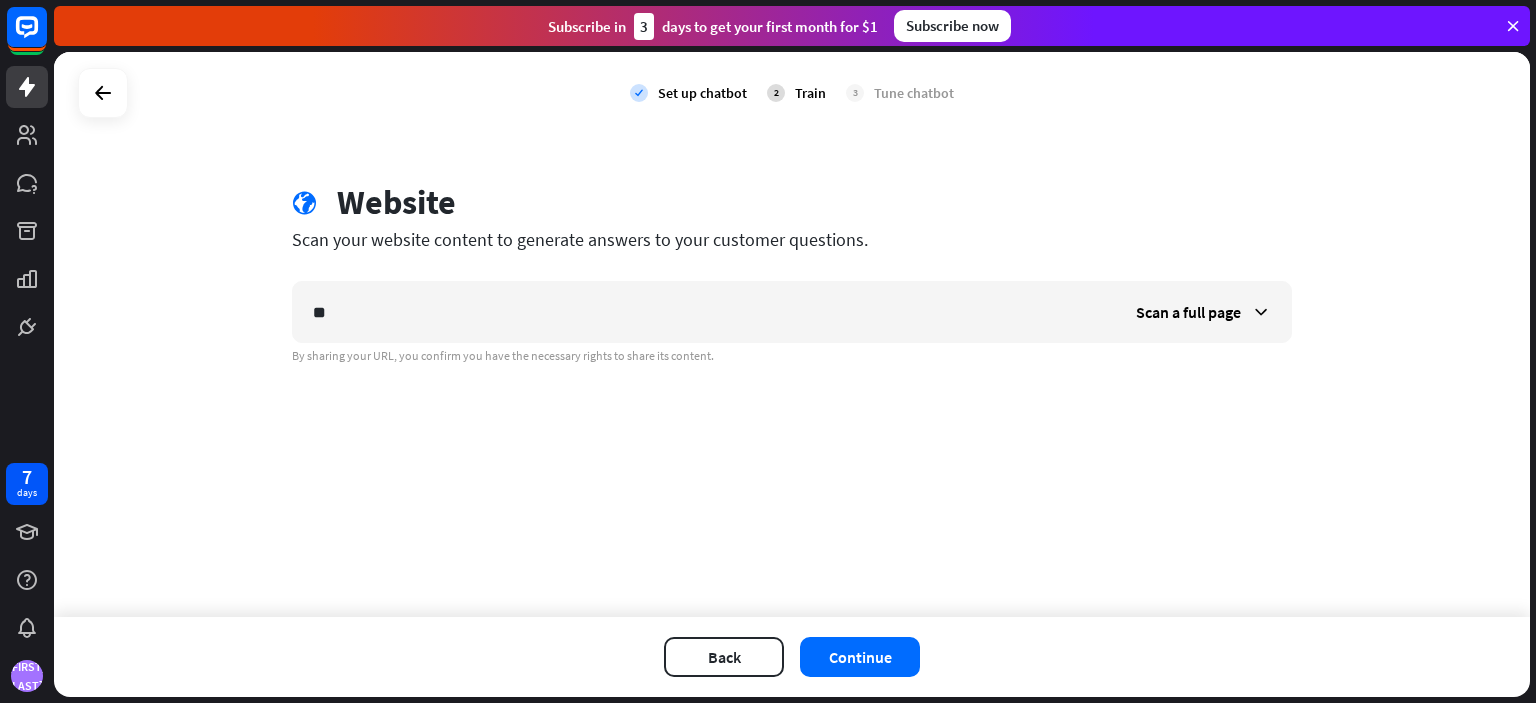 type on "*" 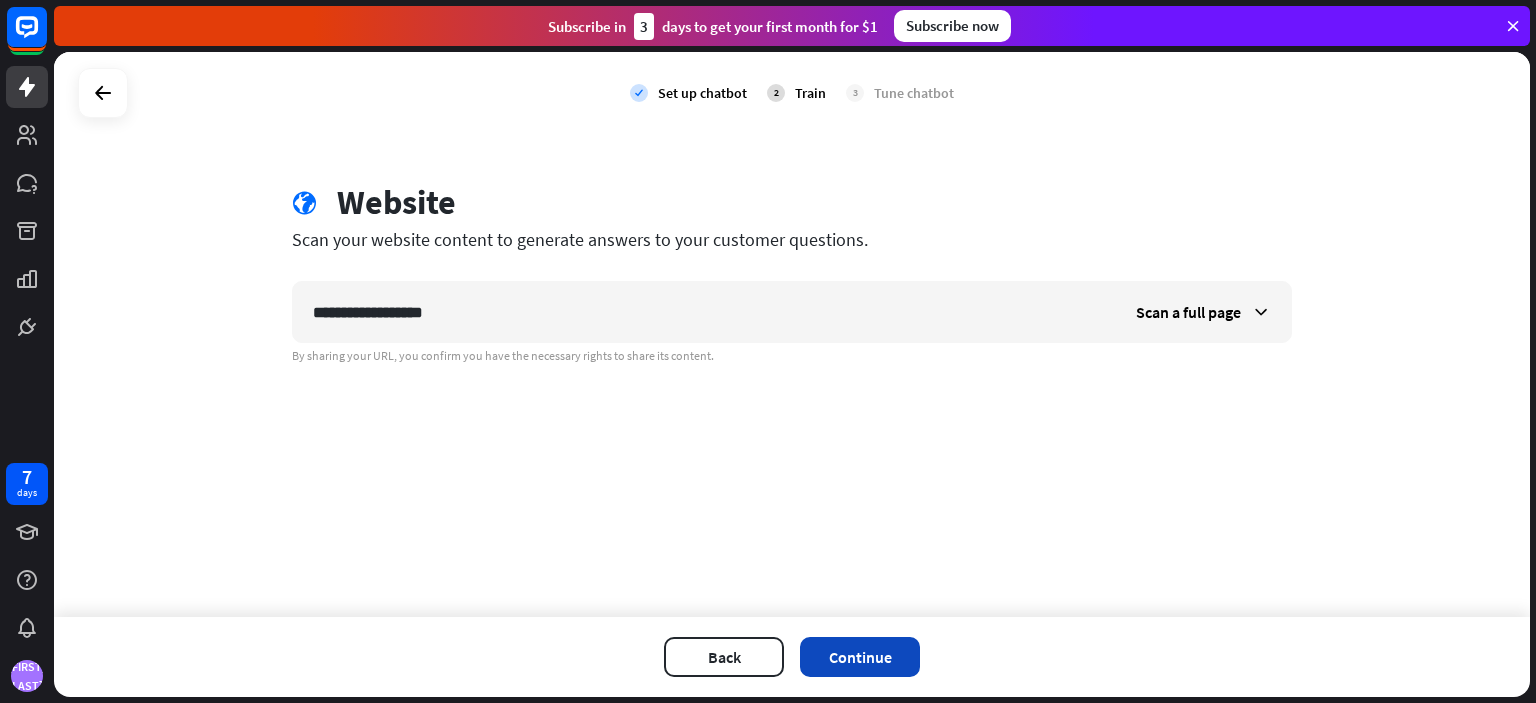 click on "Continue" at bounding box center [860, 657] 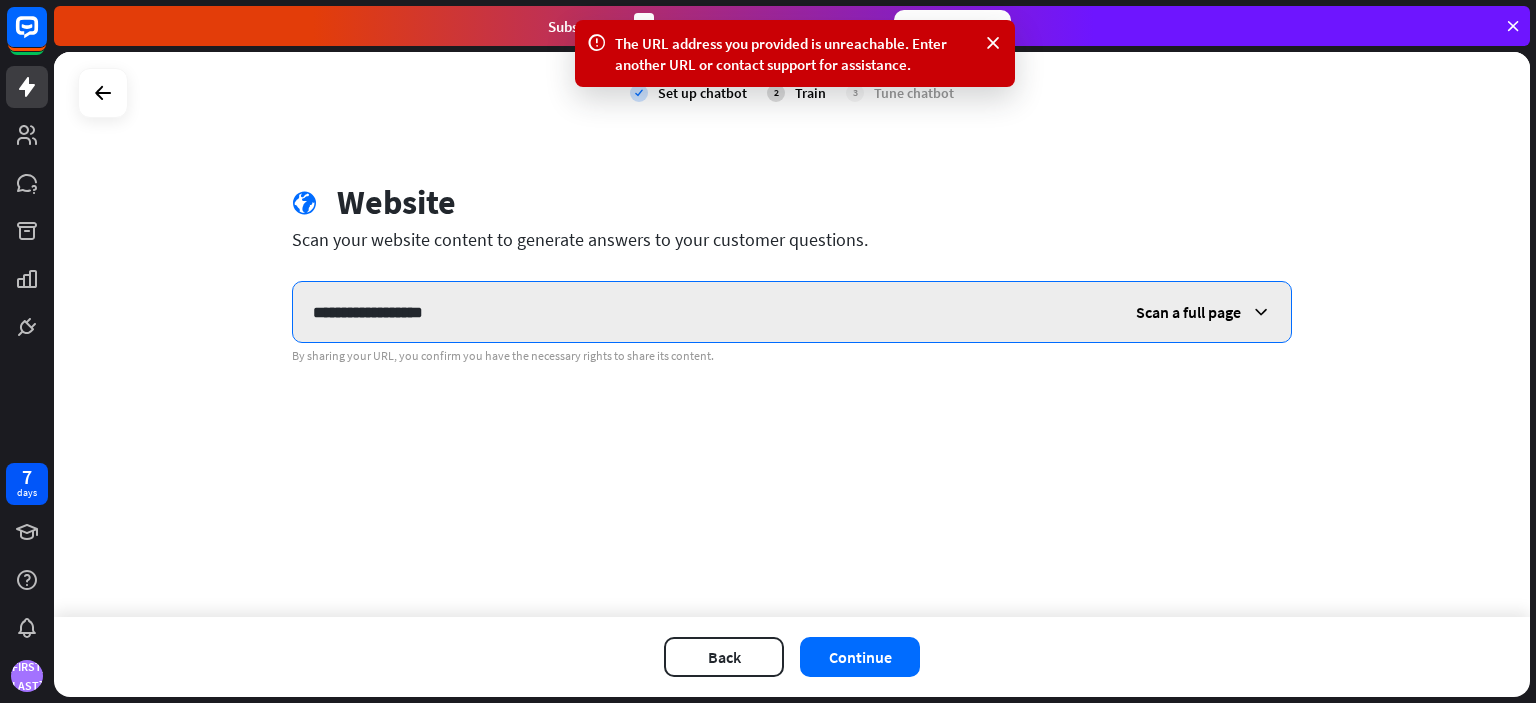 click on "**********" at bounding box center [704, 312] 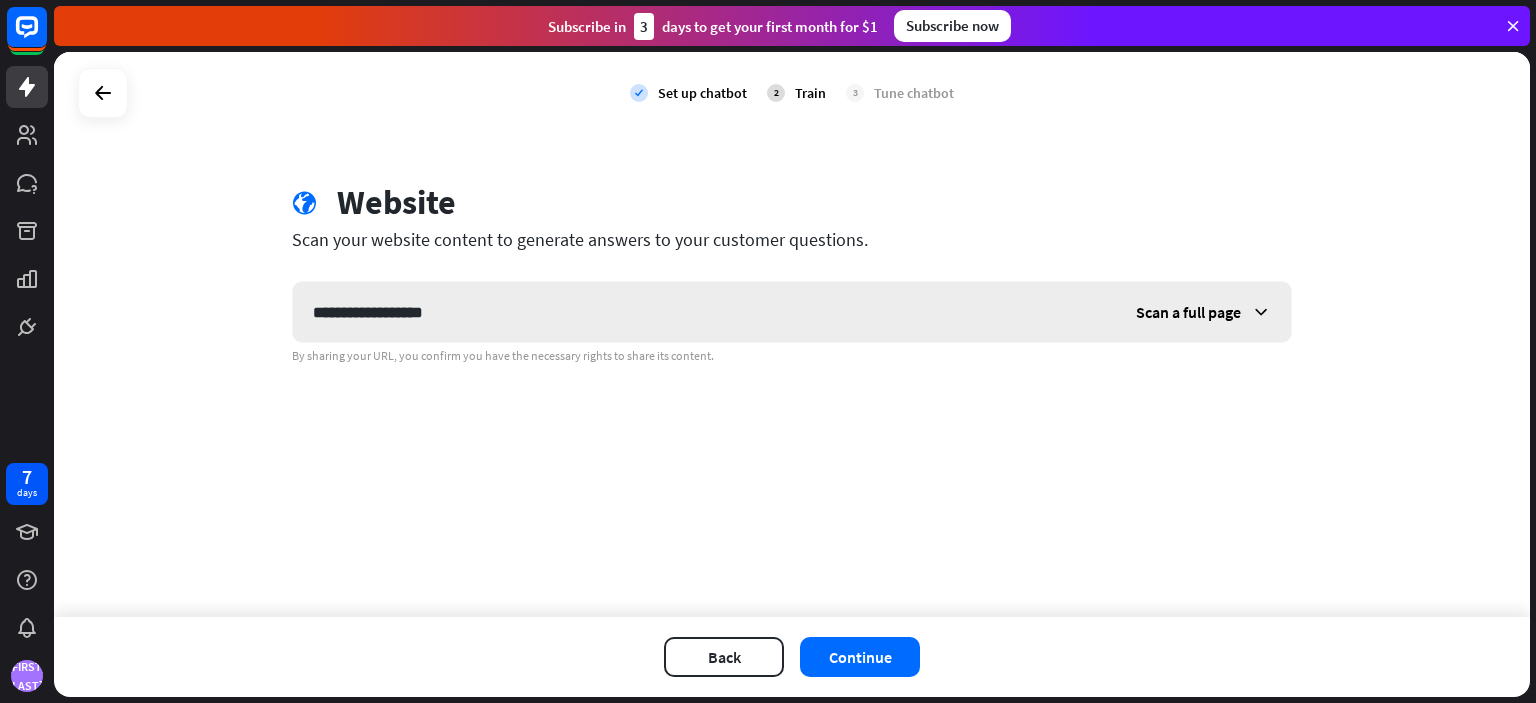 click at bounding box center [1261, 312] 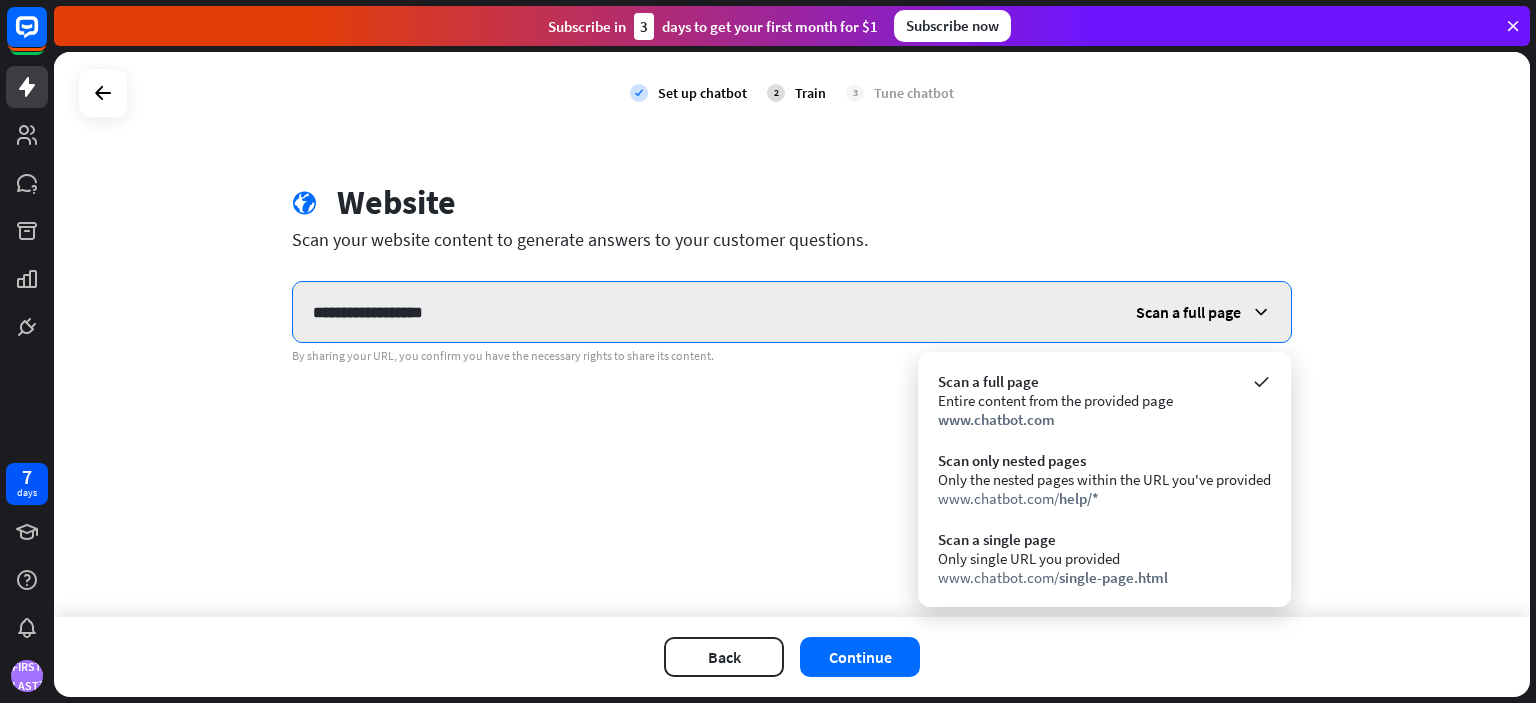 click on "**********" at bounding box center (704, 312) 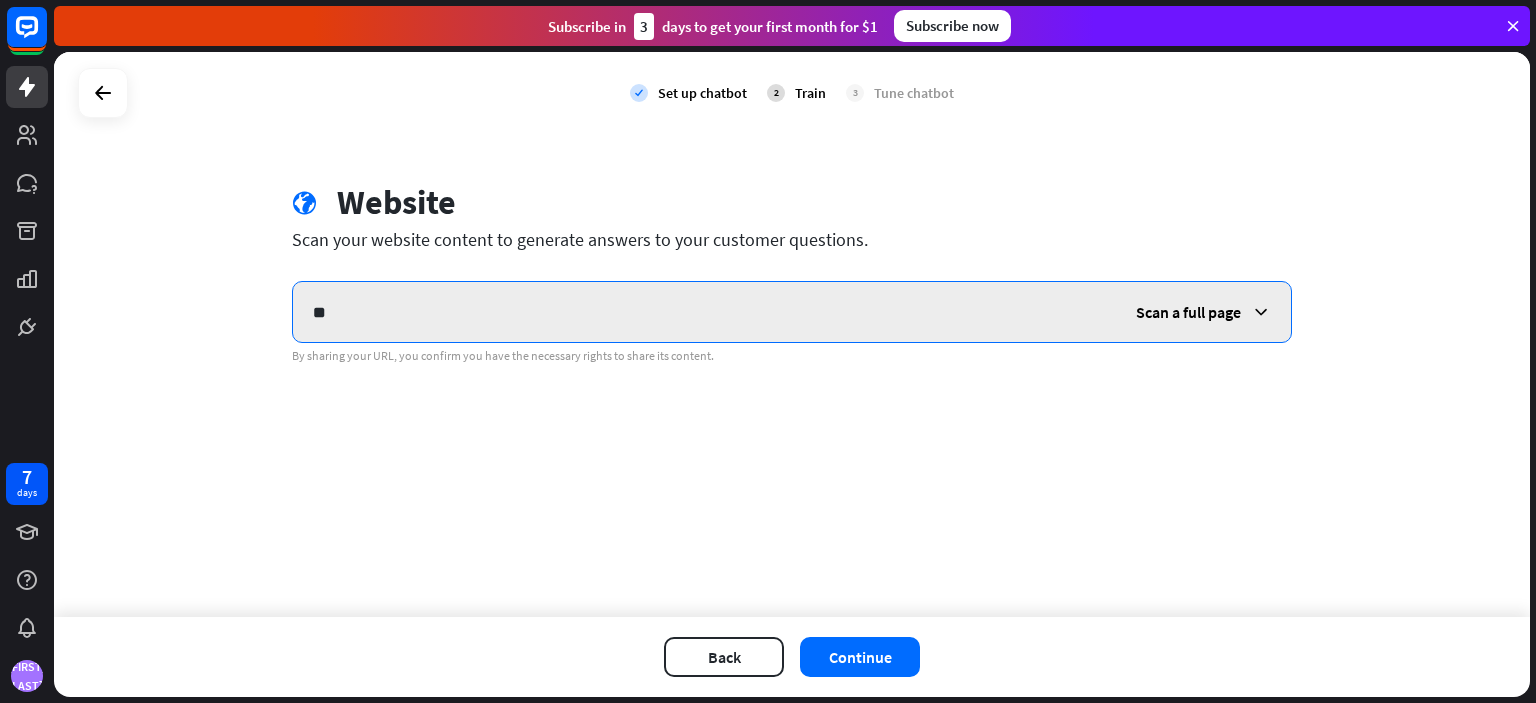 type on "*" 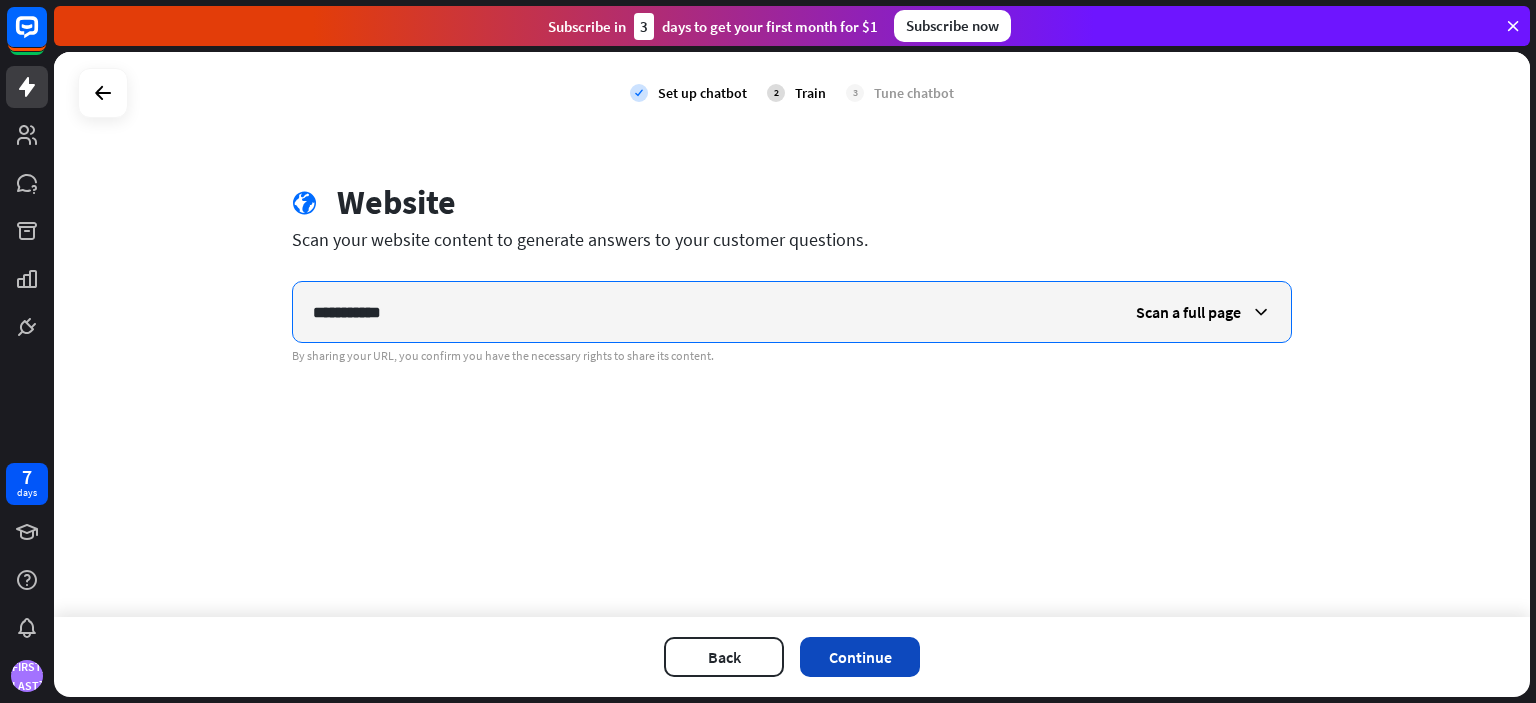 type on "**********" 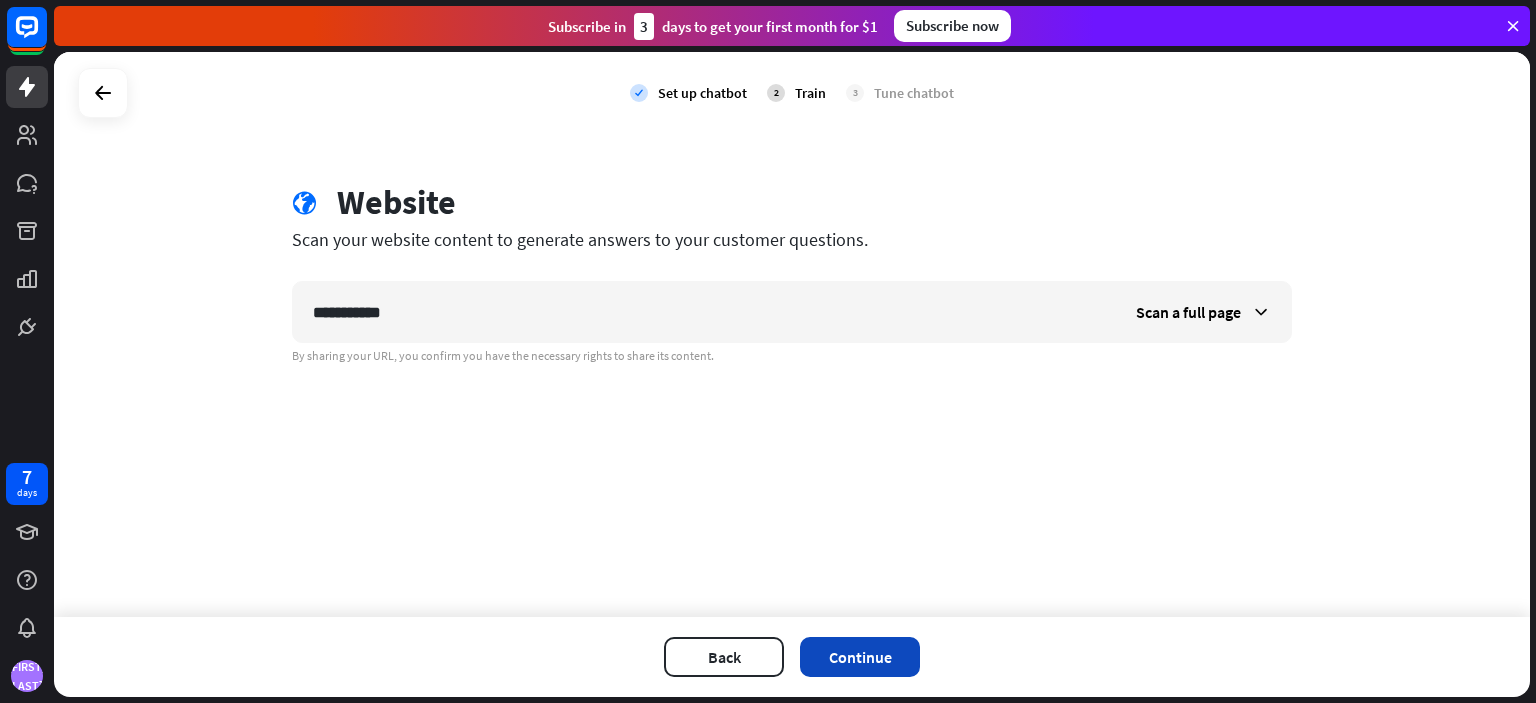 click on "Continue" at bounding box center (860, 657) 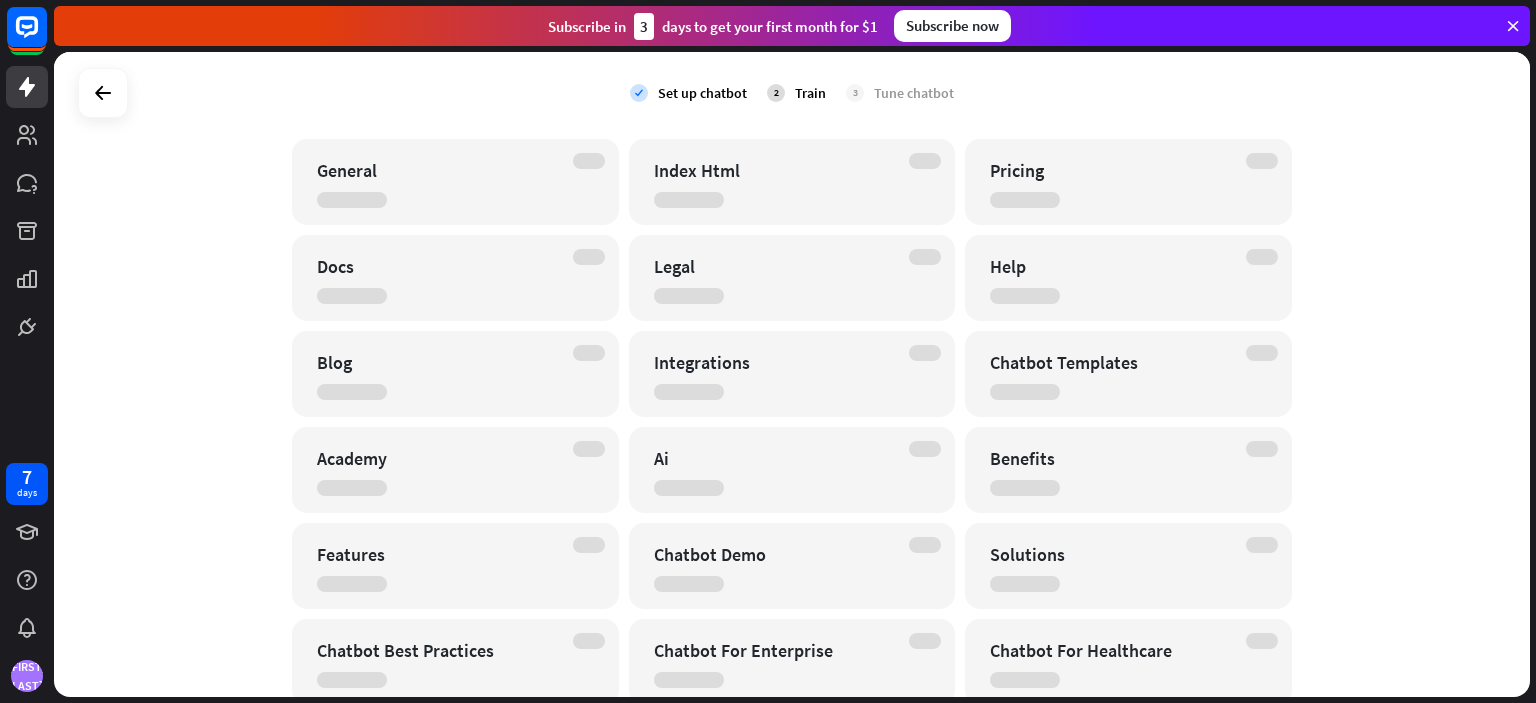 scroll, scrollTop: 154, scrollLeft: 0, axis: vertical 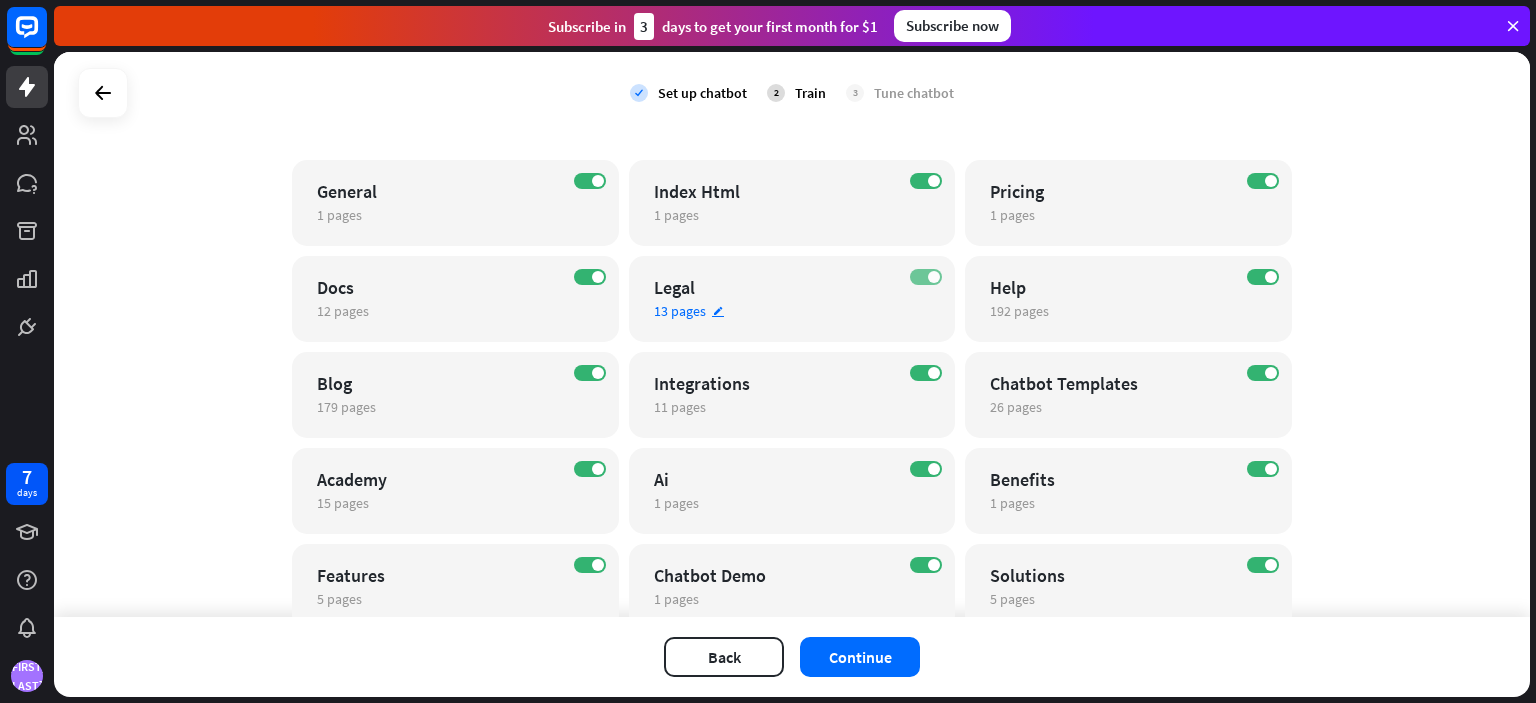 click on "ON" at bounding box center (926, 277) 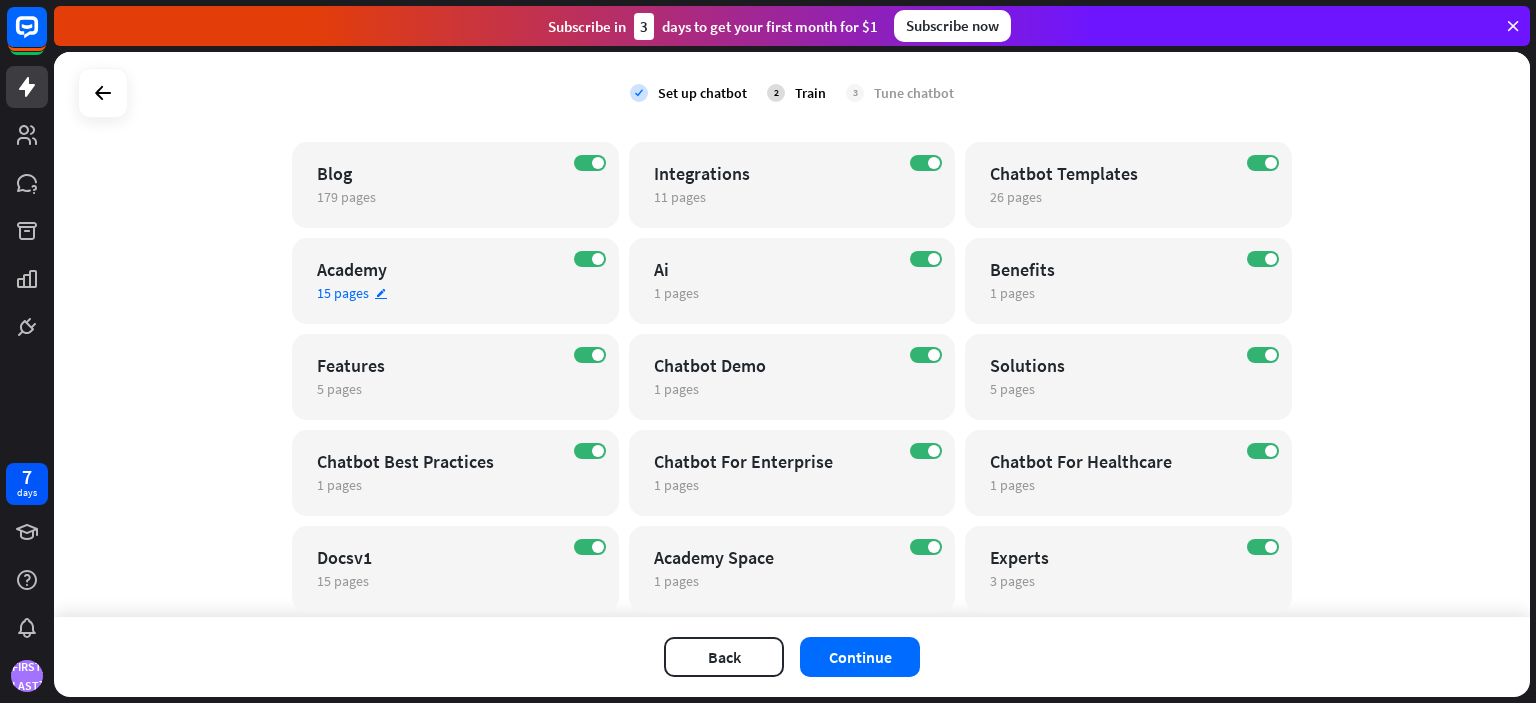 scroll, scrollTop: 366, scrollLeft: 0, axis: vertical 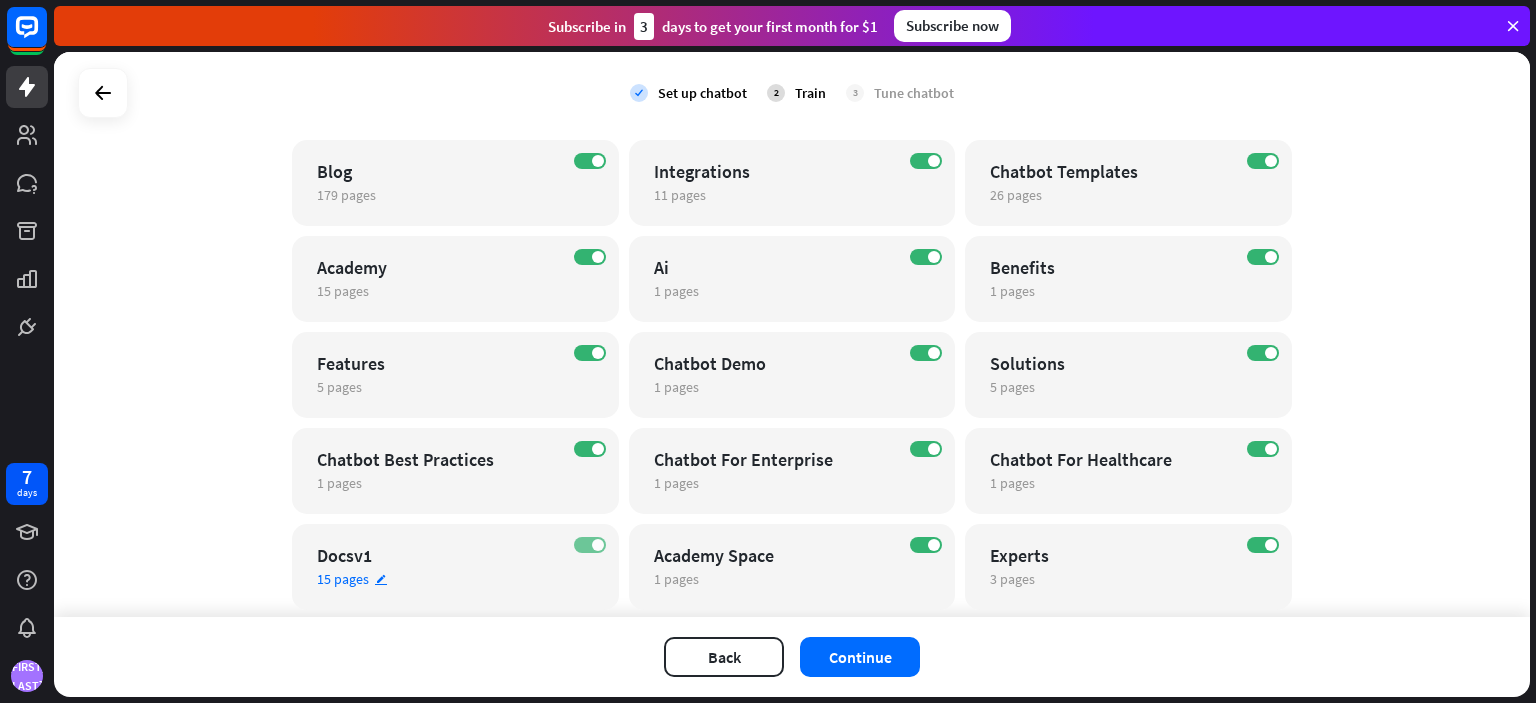 click on "ON" at bounding box center [590, 545] 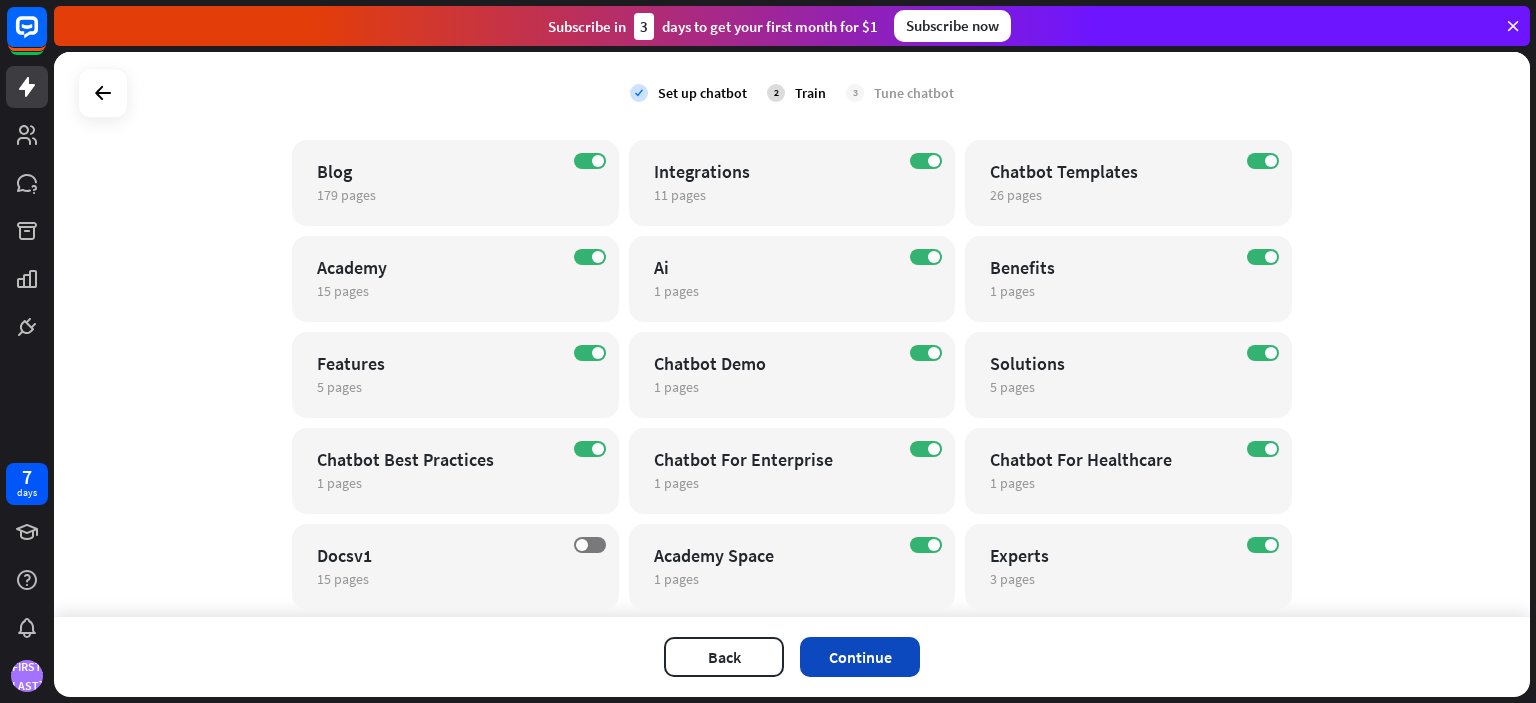 click on "Continue" at bounding box center (860, 657) 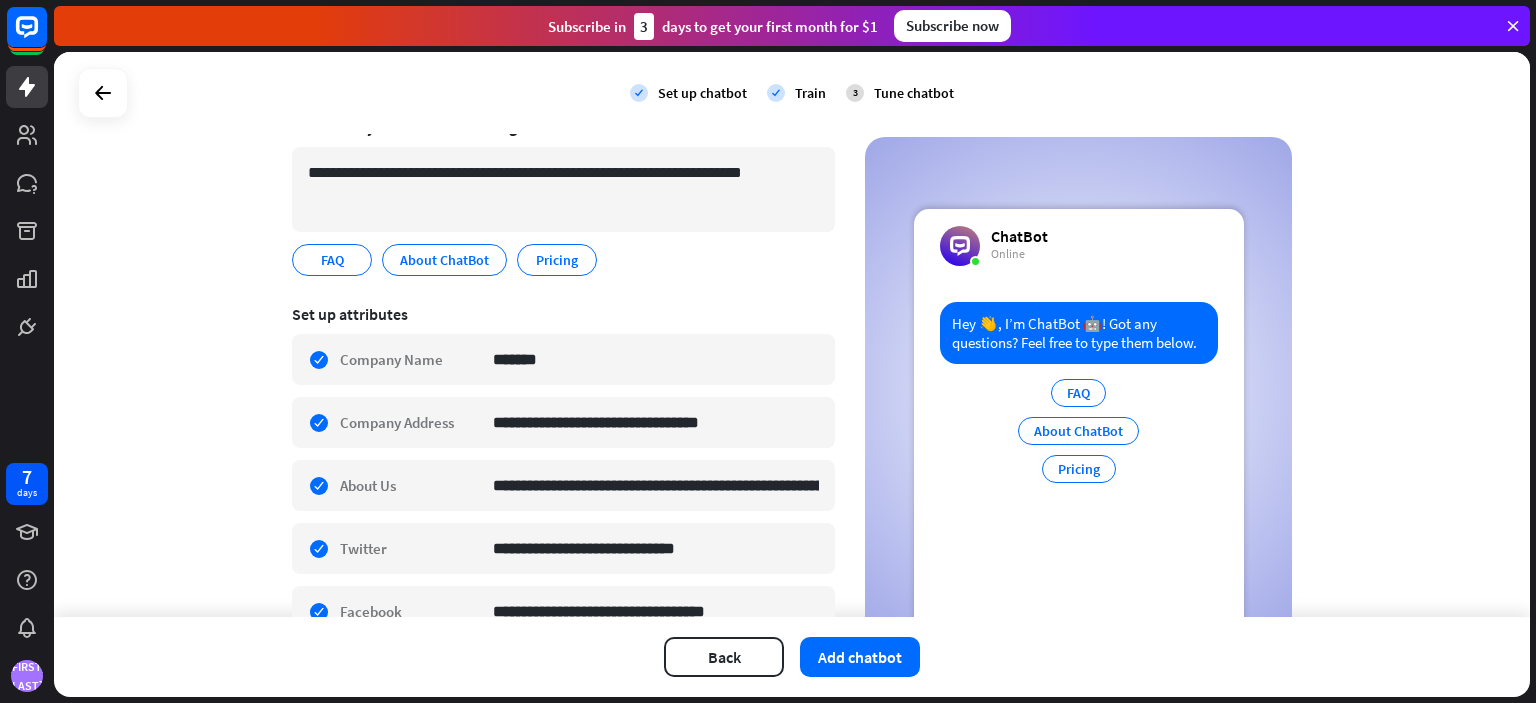 scroll, scrollTop: 163, scrollLeft: 0, axis: vertical 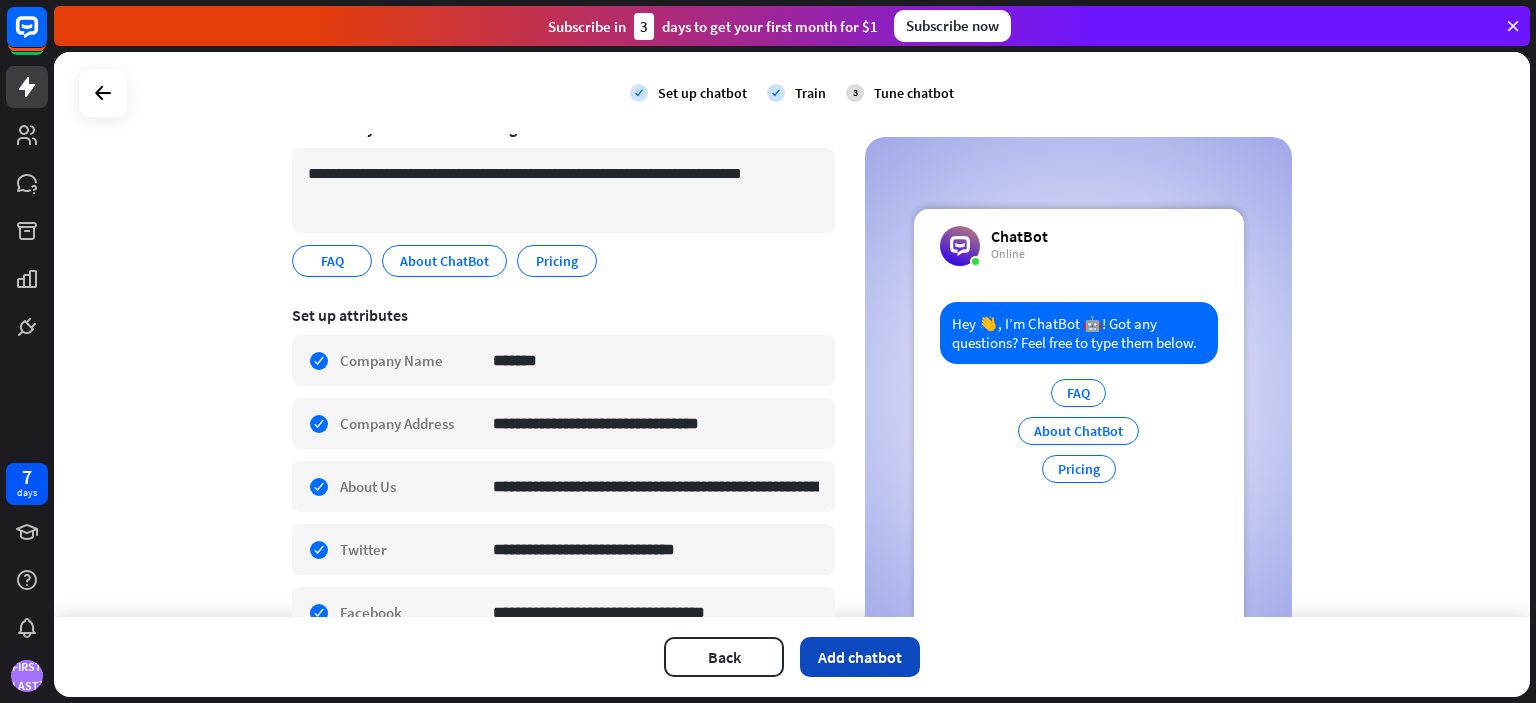 click on "Add chatbot" at bounding box center [860, 657] 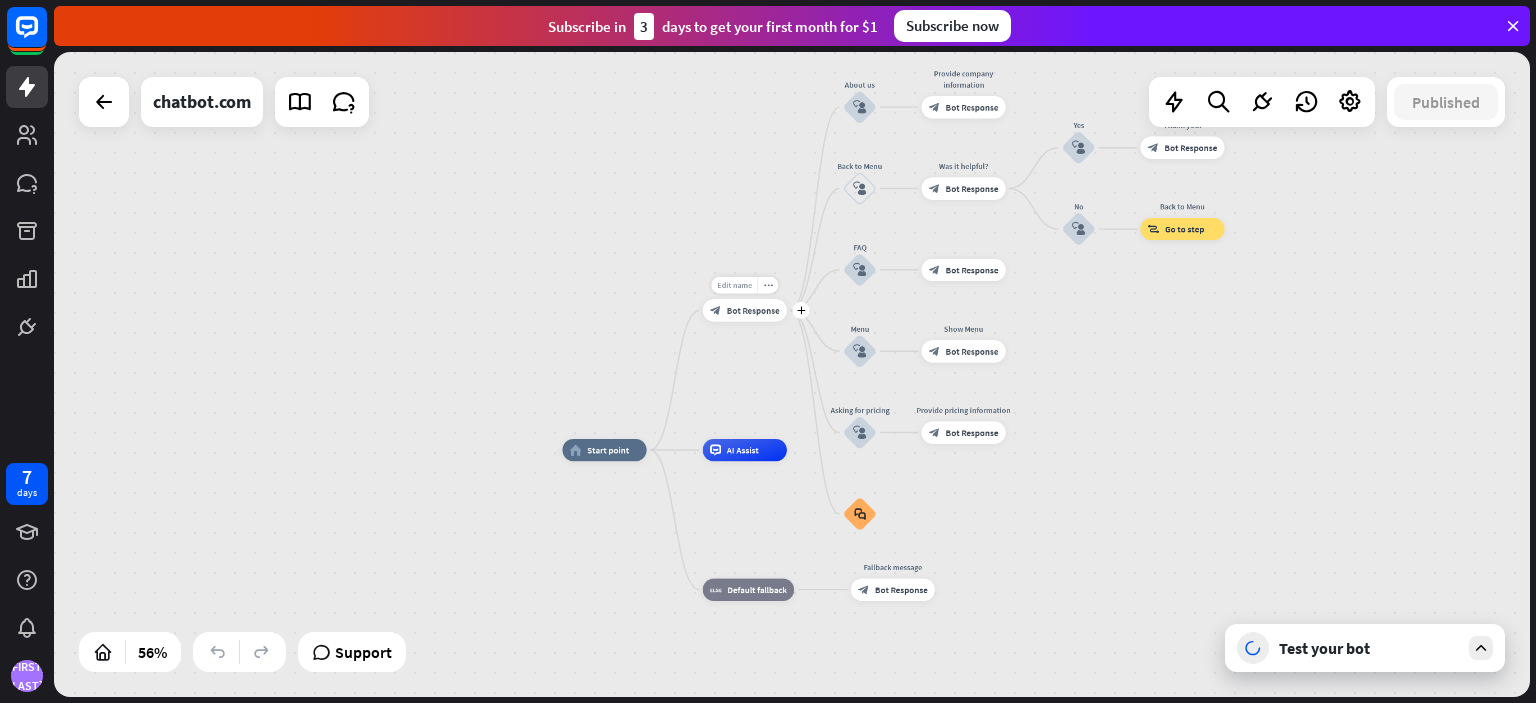 click on "Edit name" at bounding box center (734, 285) 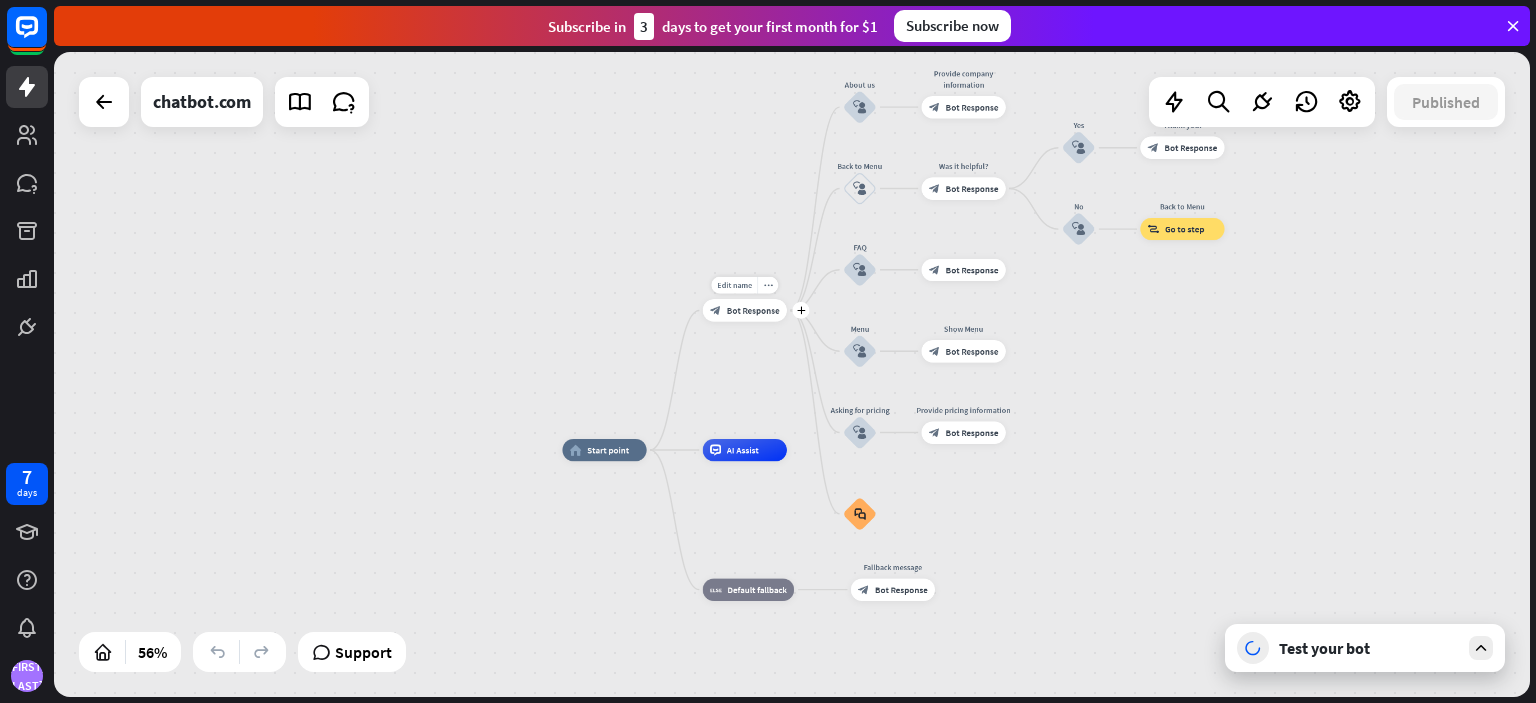 click on "Bot Response" at bounding box center [753, 310] 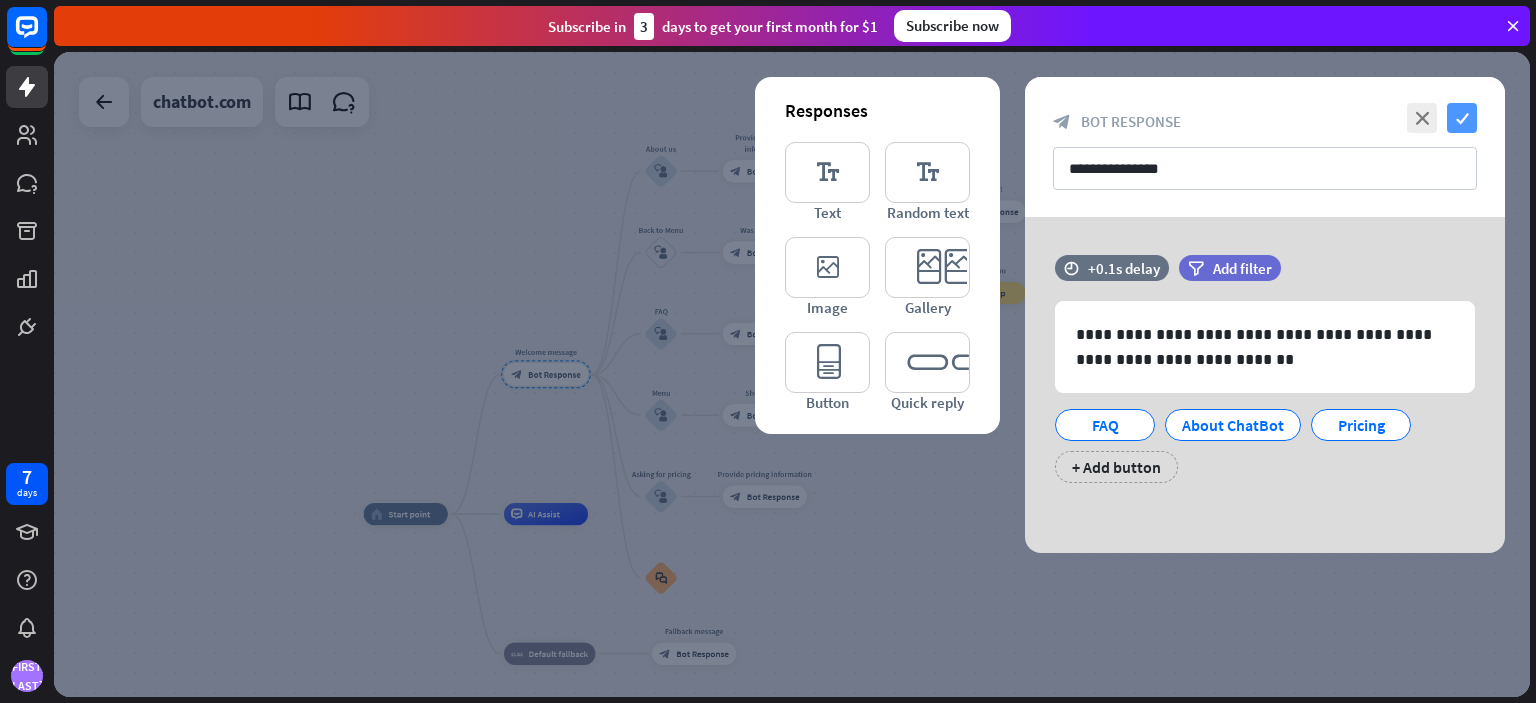 click on "check" at bounding box center [1462, 118] 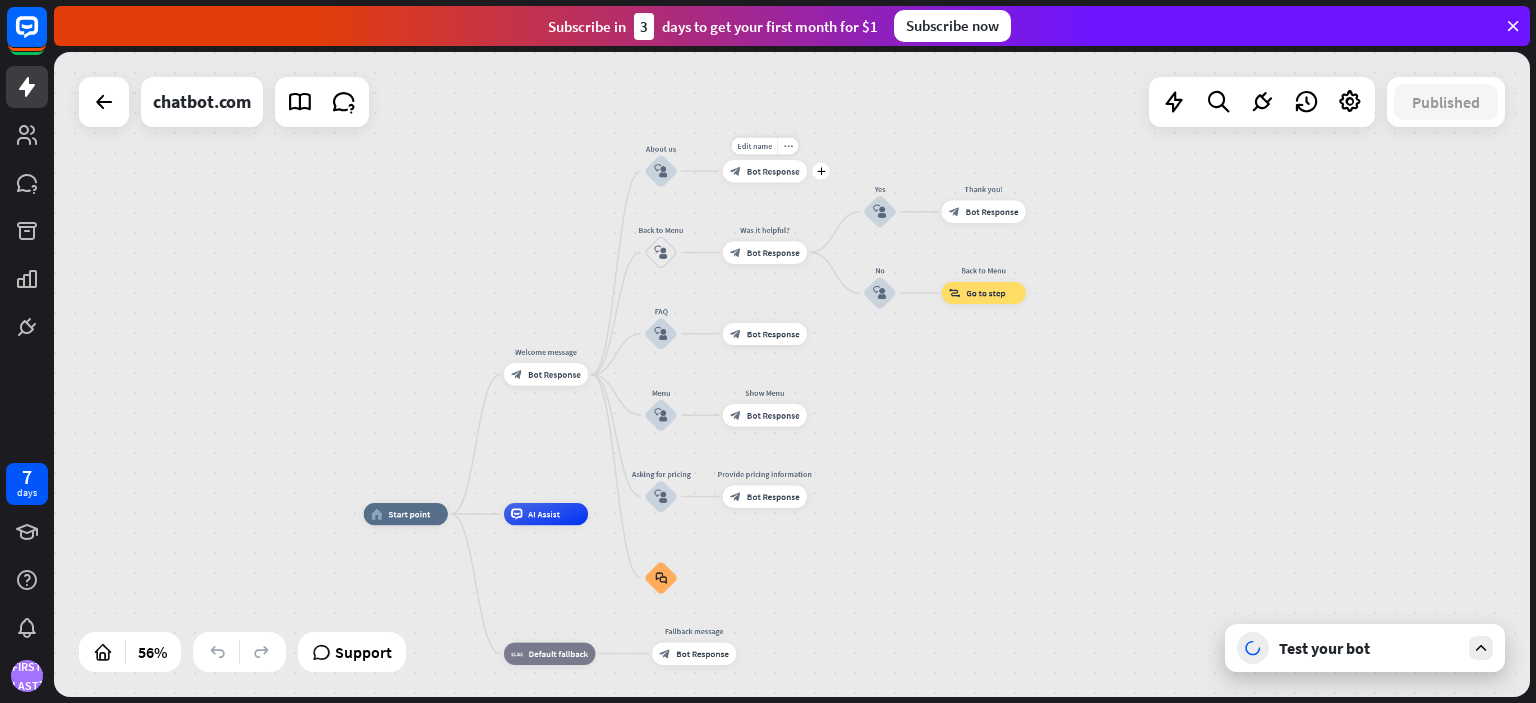 click on "Edit name   more_horiz         plus     block_bot_response   Bot Response" at bounding box center (765, 171) 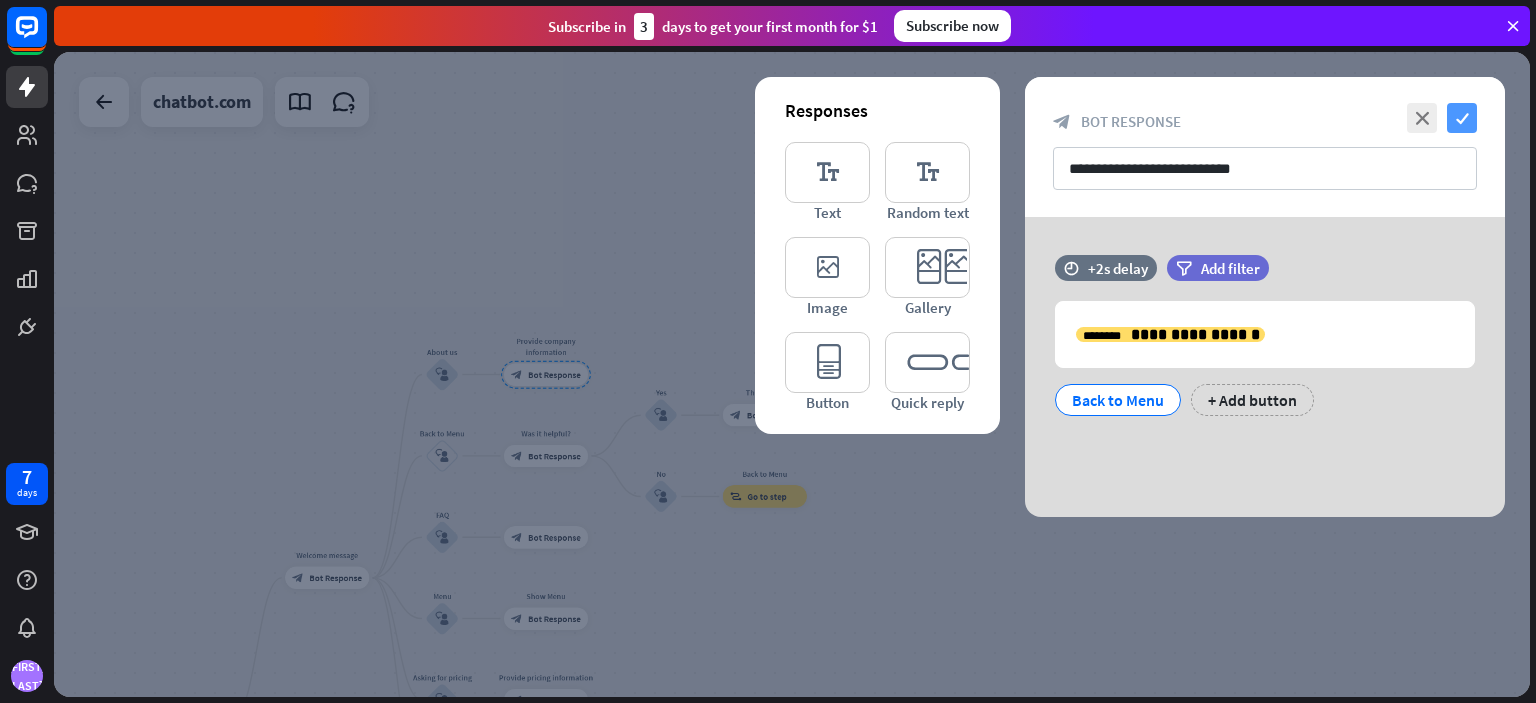 click on "check" at bounding box center [1462, 118] 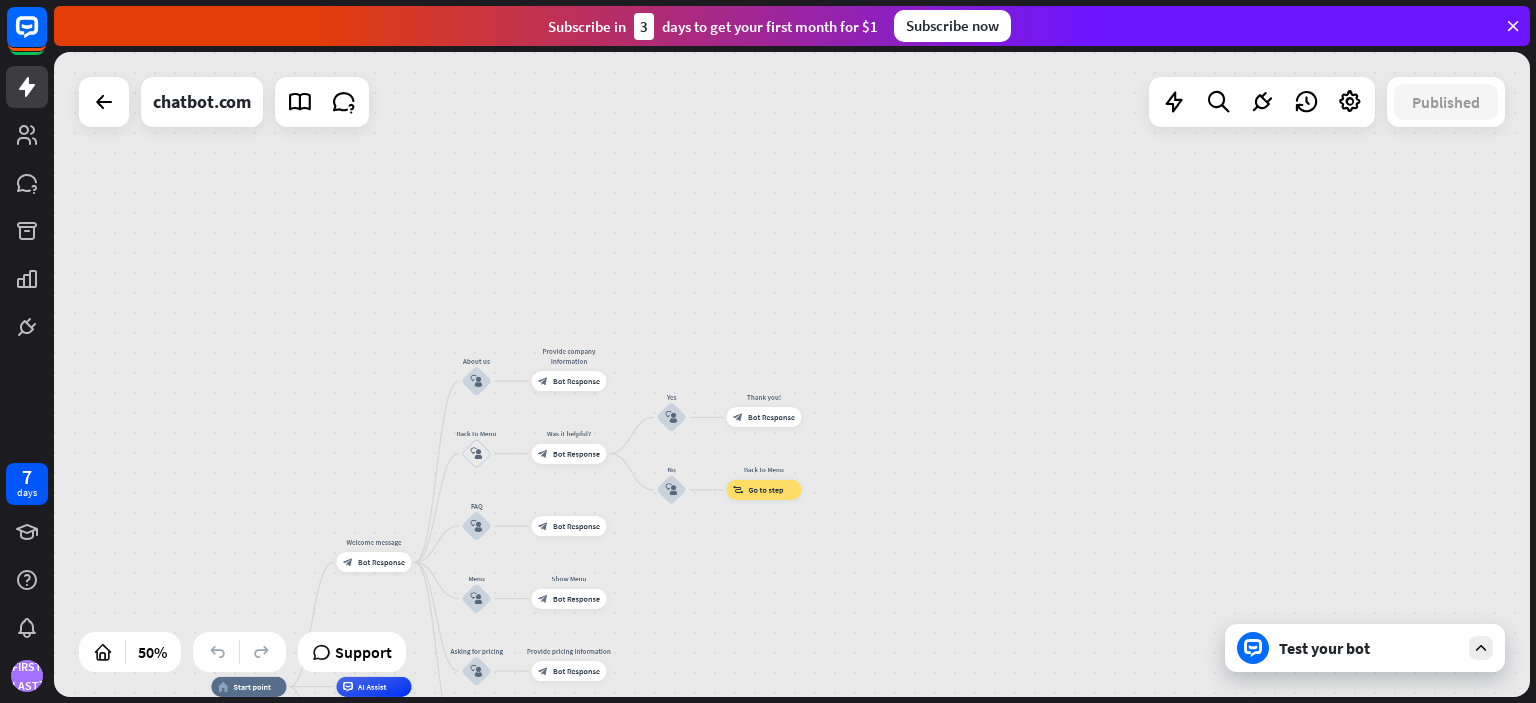 click at bounding box center (1513, 26) 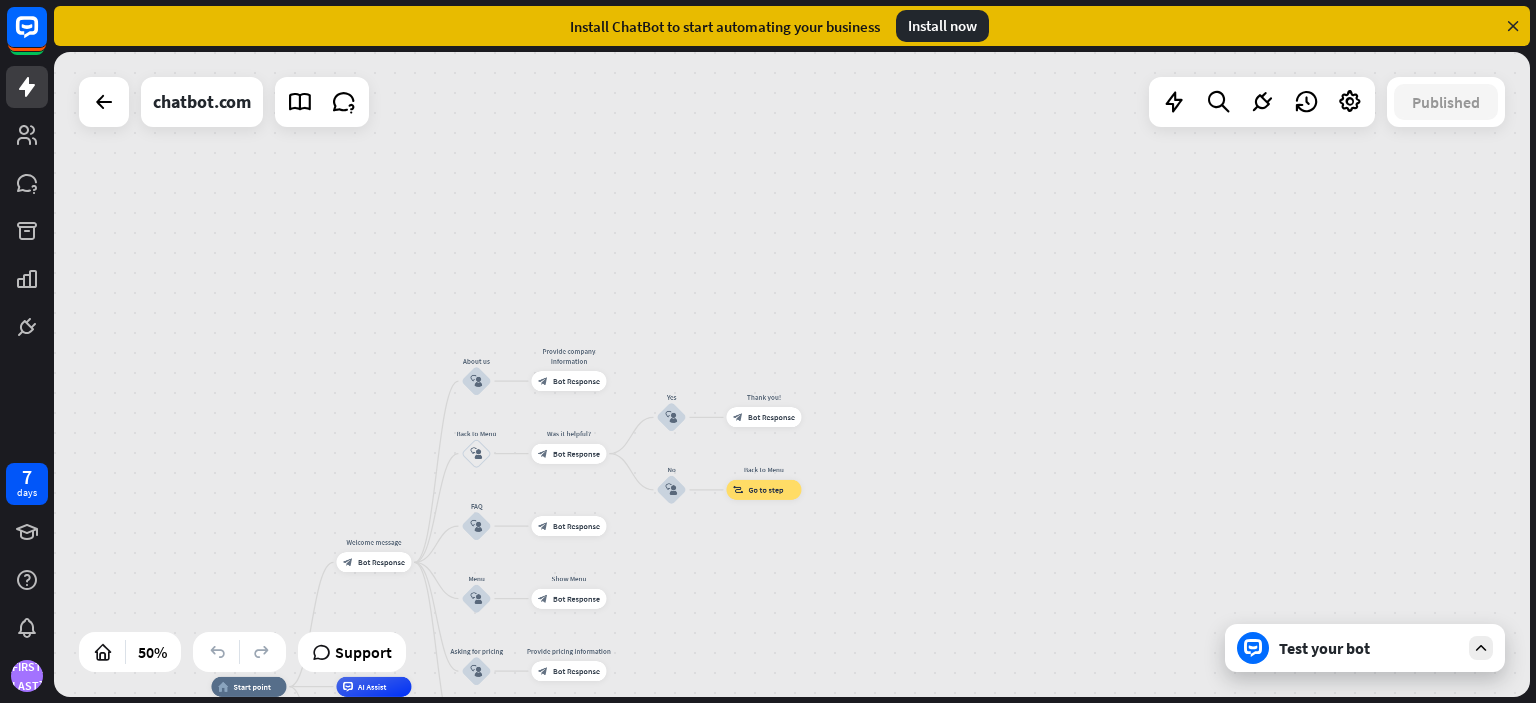 click at bounding box center (1513, 26) 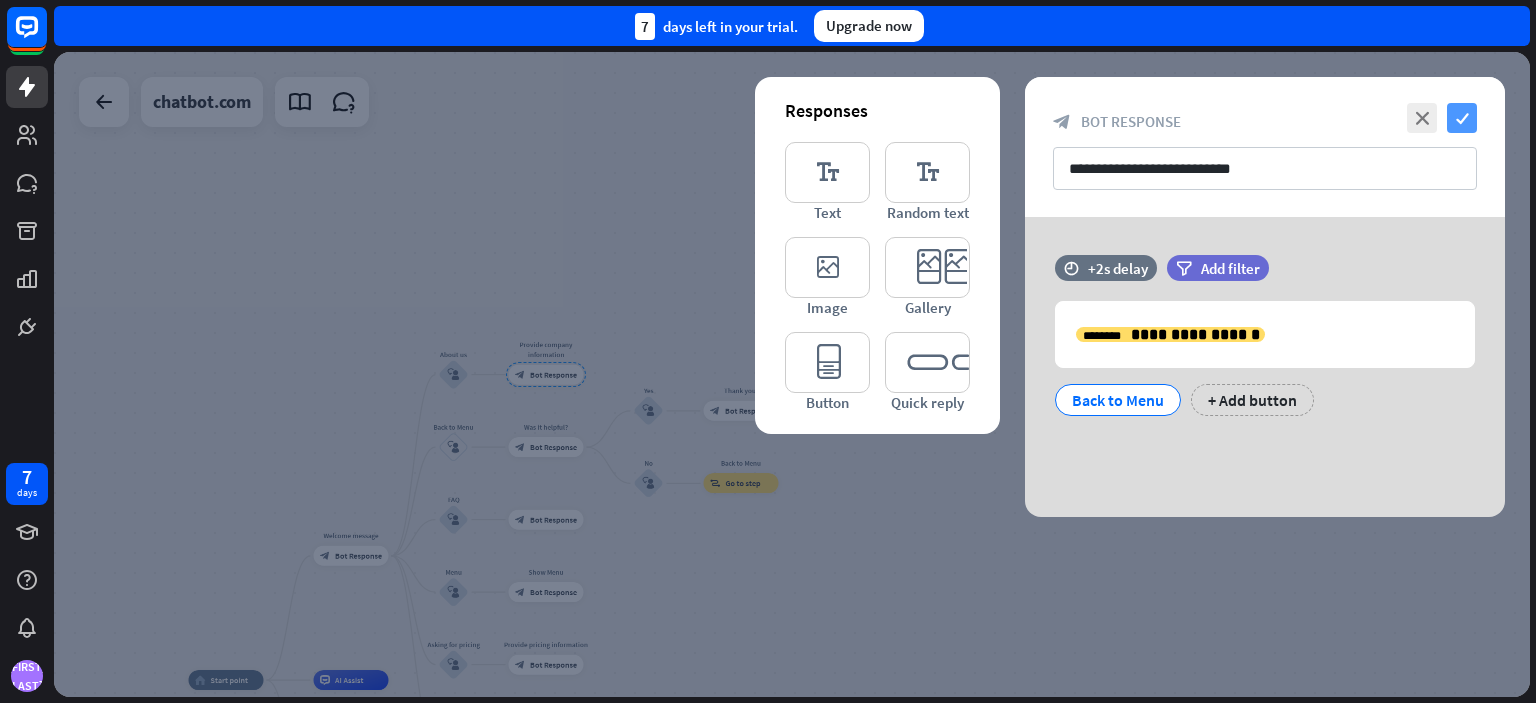 click on "check" at bounding box center (1462, 118) 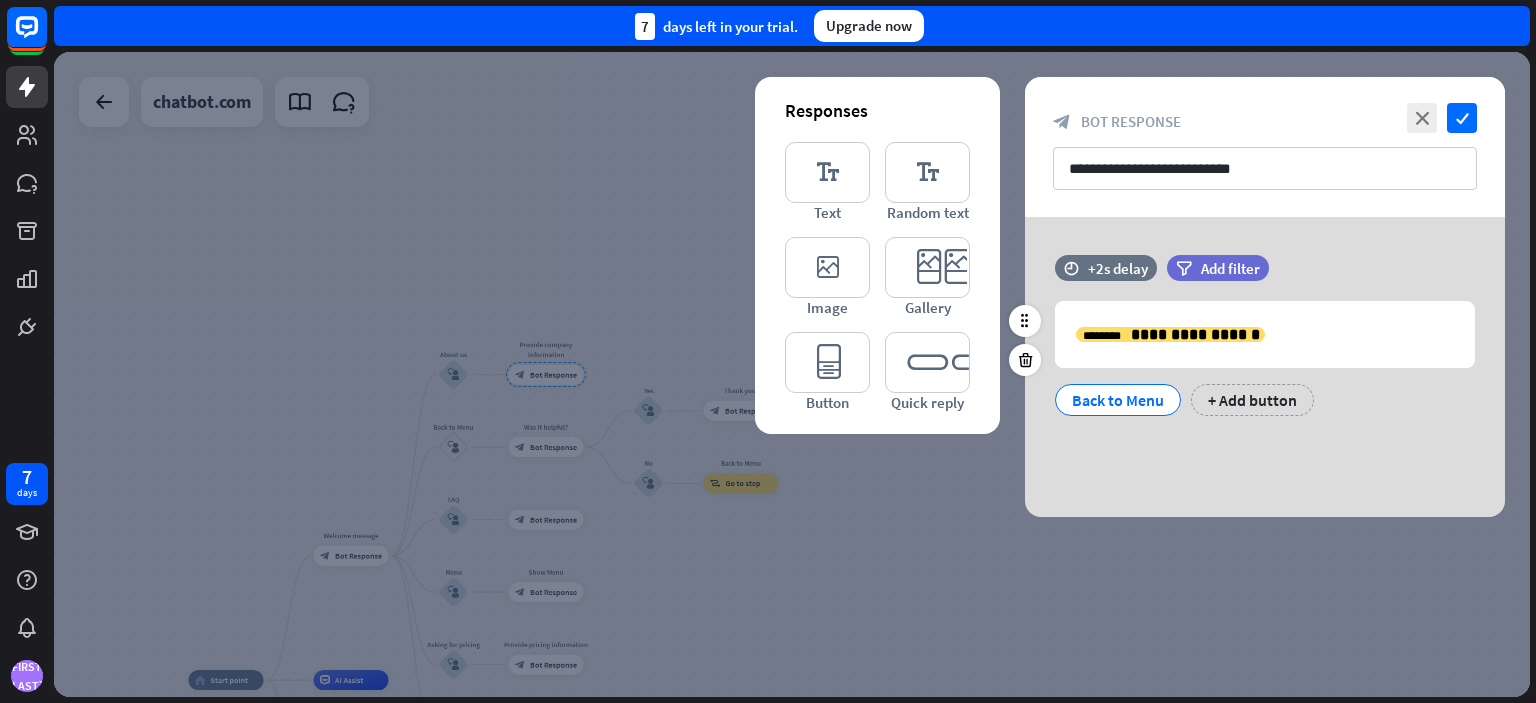 click on "Back to Menu" at bounding box center (1118, 400) 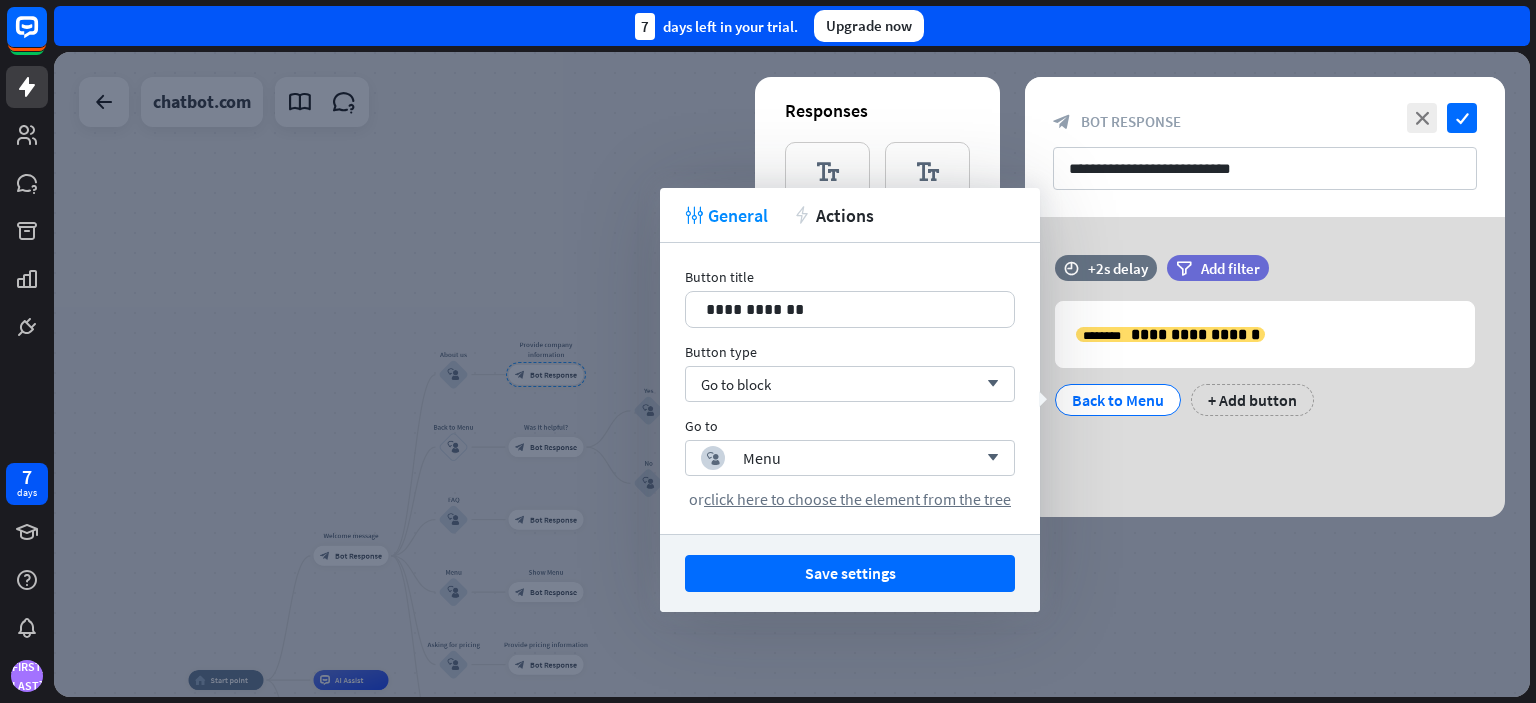click on "**********" at bounding box center (1265, 367) 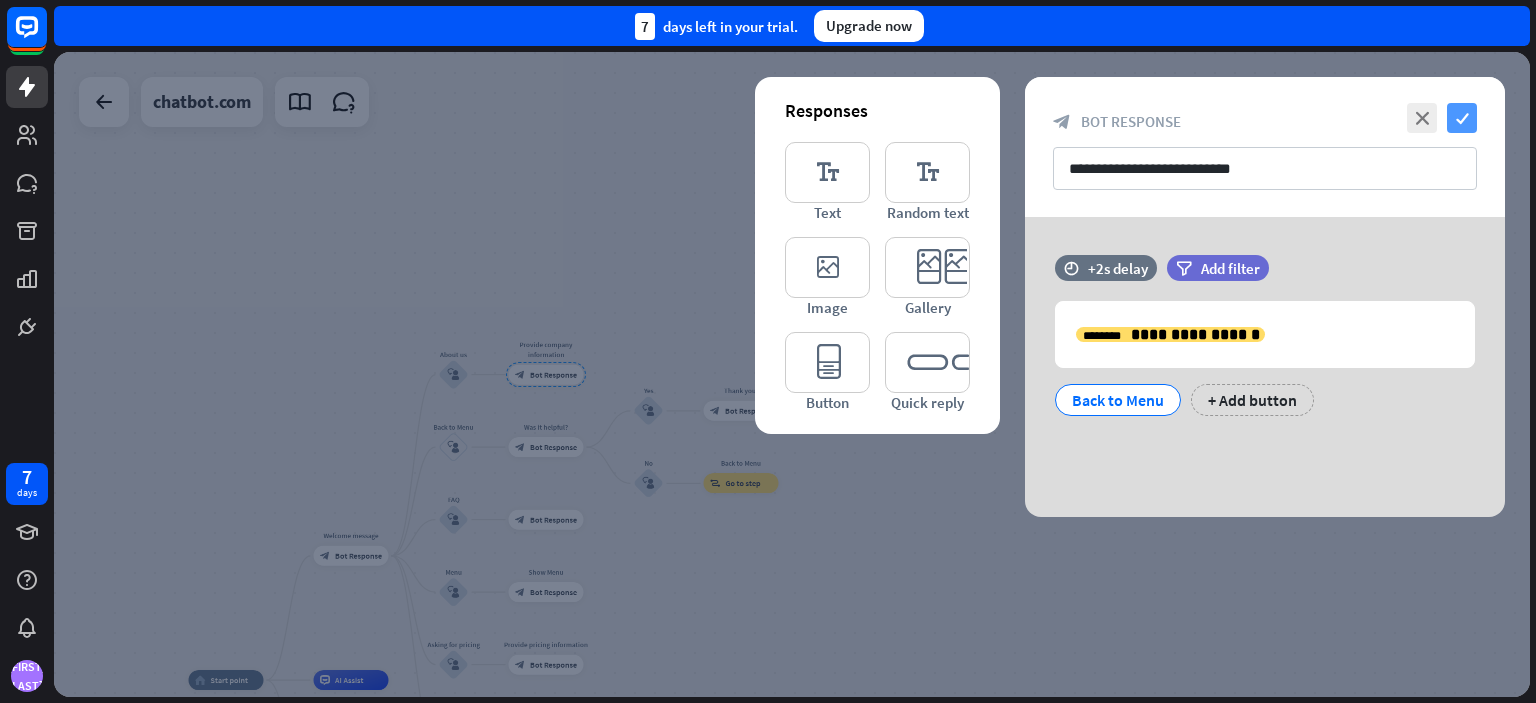 click on "check" at bounding box center (1462, 118) 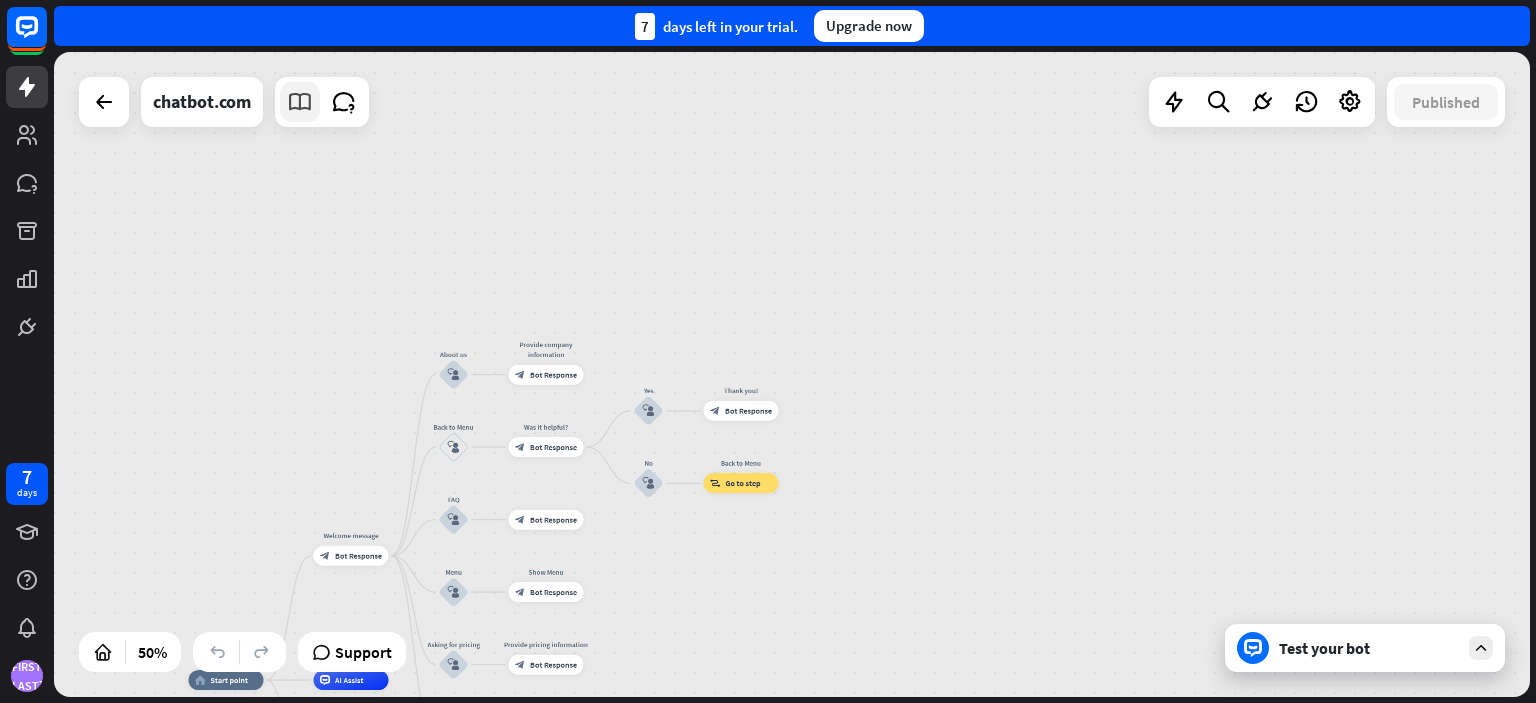click at bounding box center [300, 102] 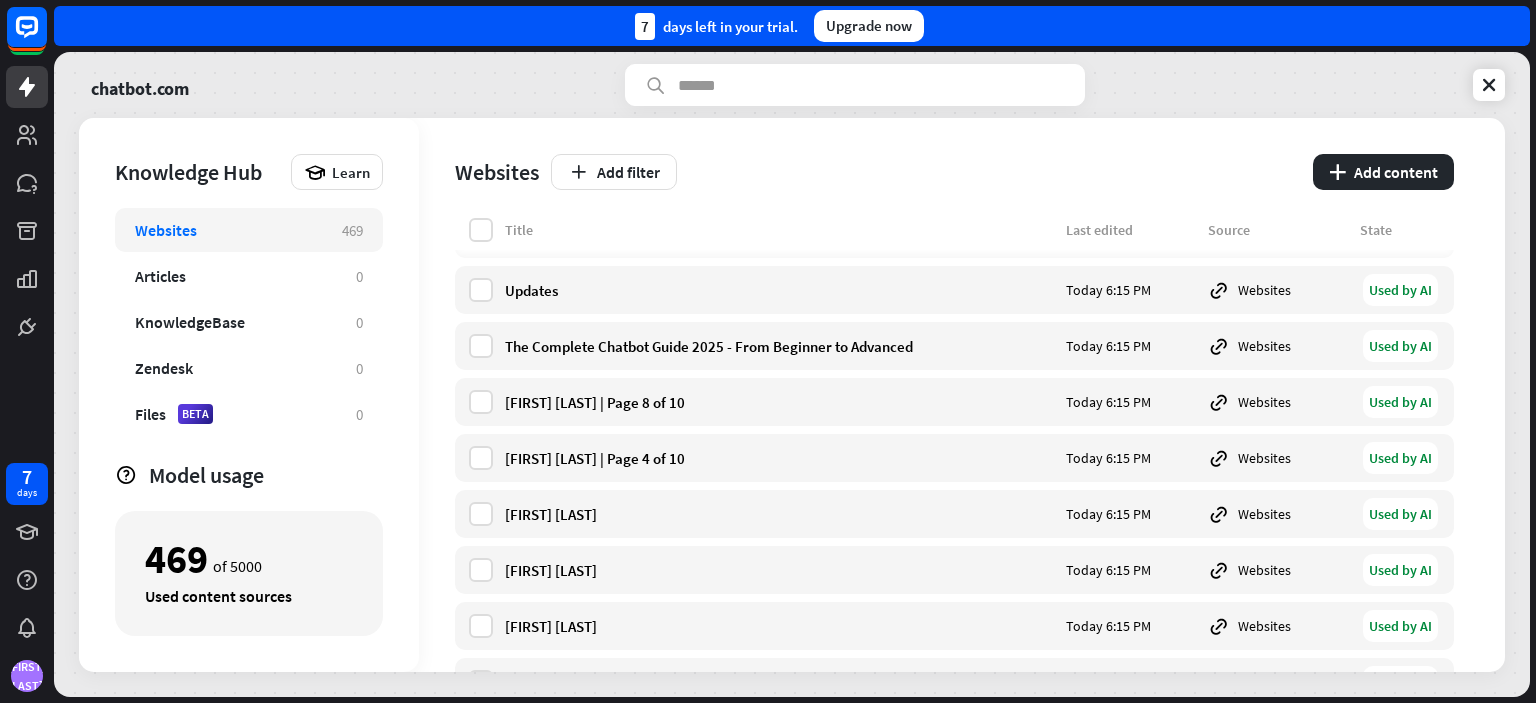 scroll, scrollTop: 6731, scrollLeft: 0, axis: vertical 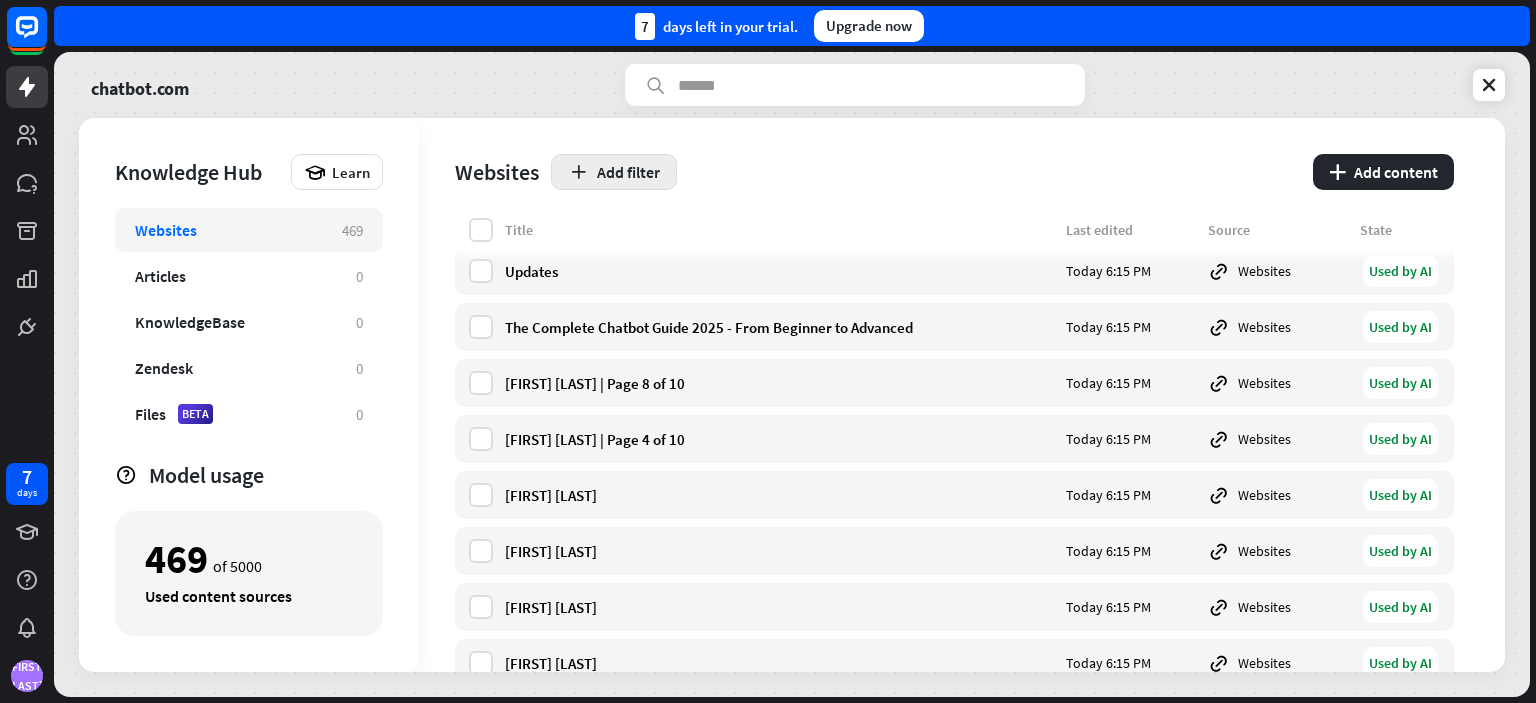 click on "Add filter" at bounding box center (614, 172) 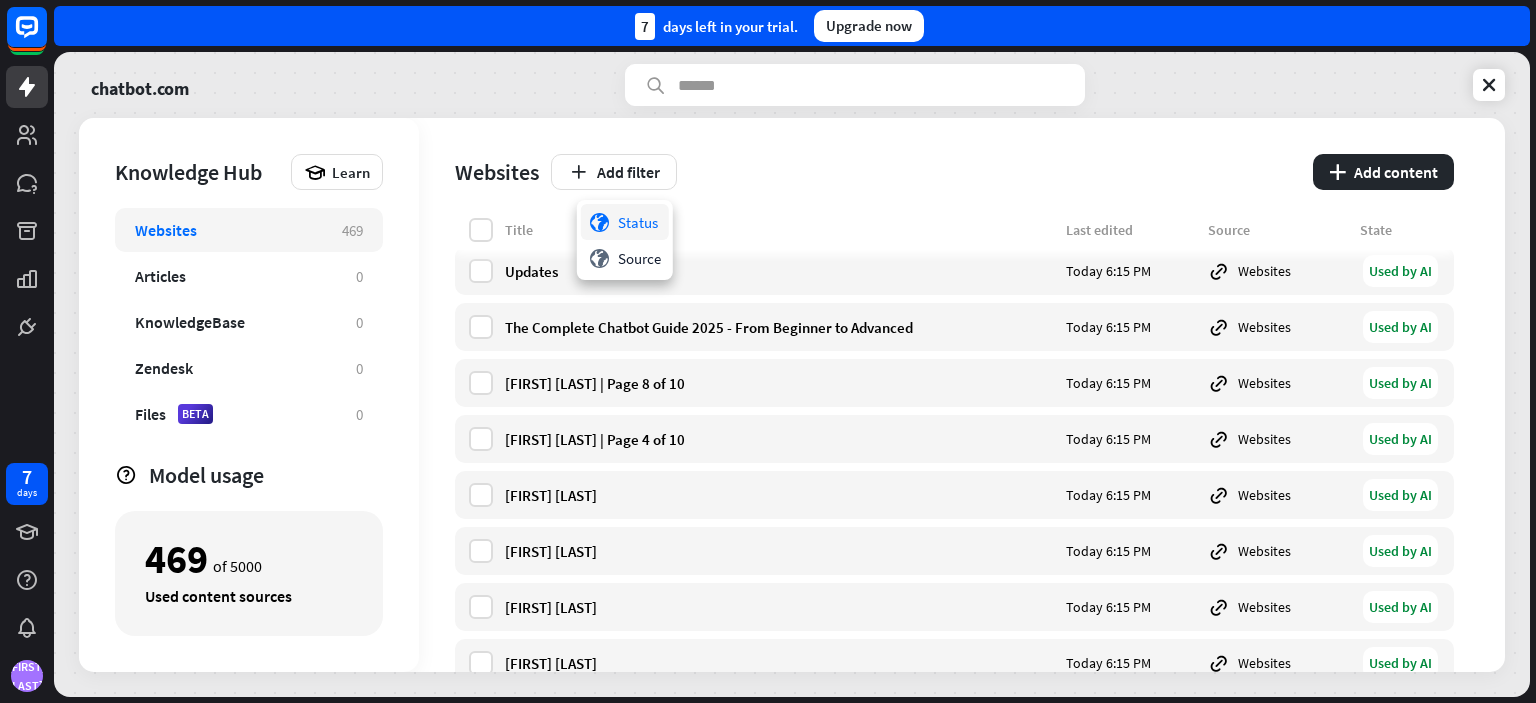 click on "globe
Status" at bounding box center (625, 222) 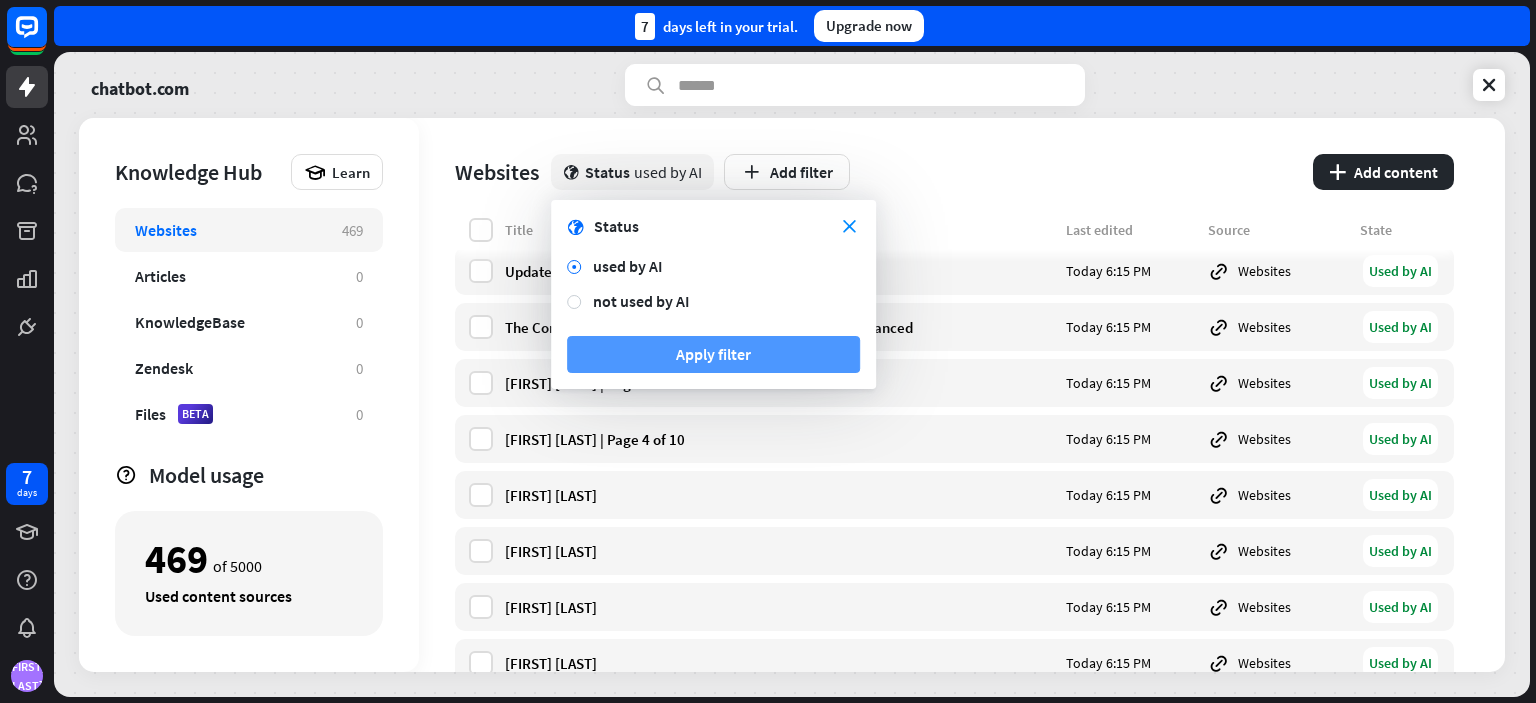 click on "Apply filter" at bounding box center [713, 354] 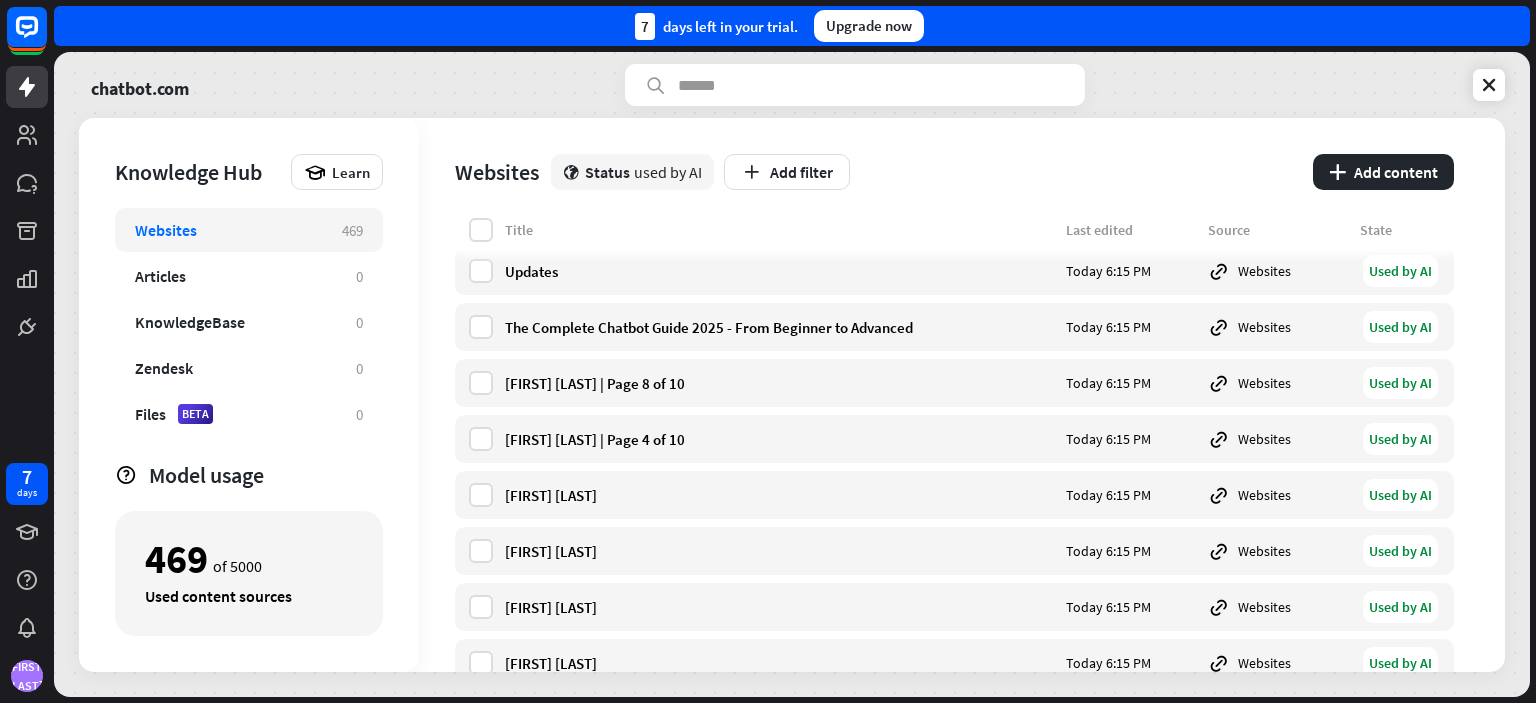 scroll, scrollTop: 0, scrollLeft: 0, axis: both 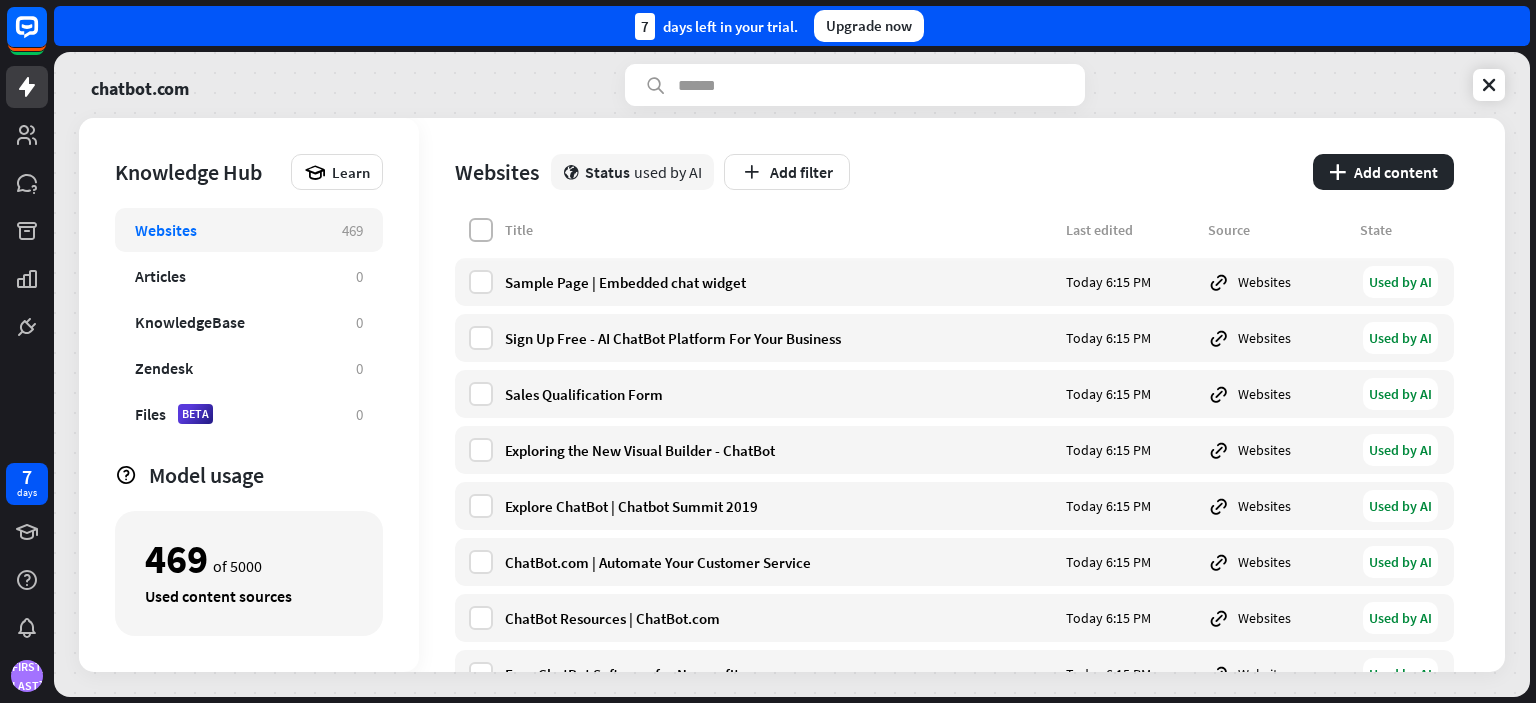 click at bounding box center (481, 230) 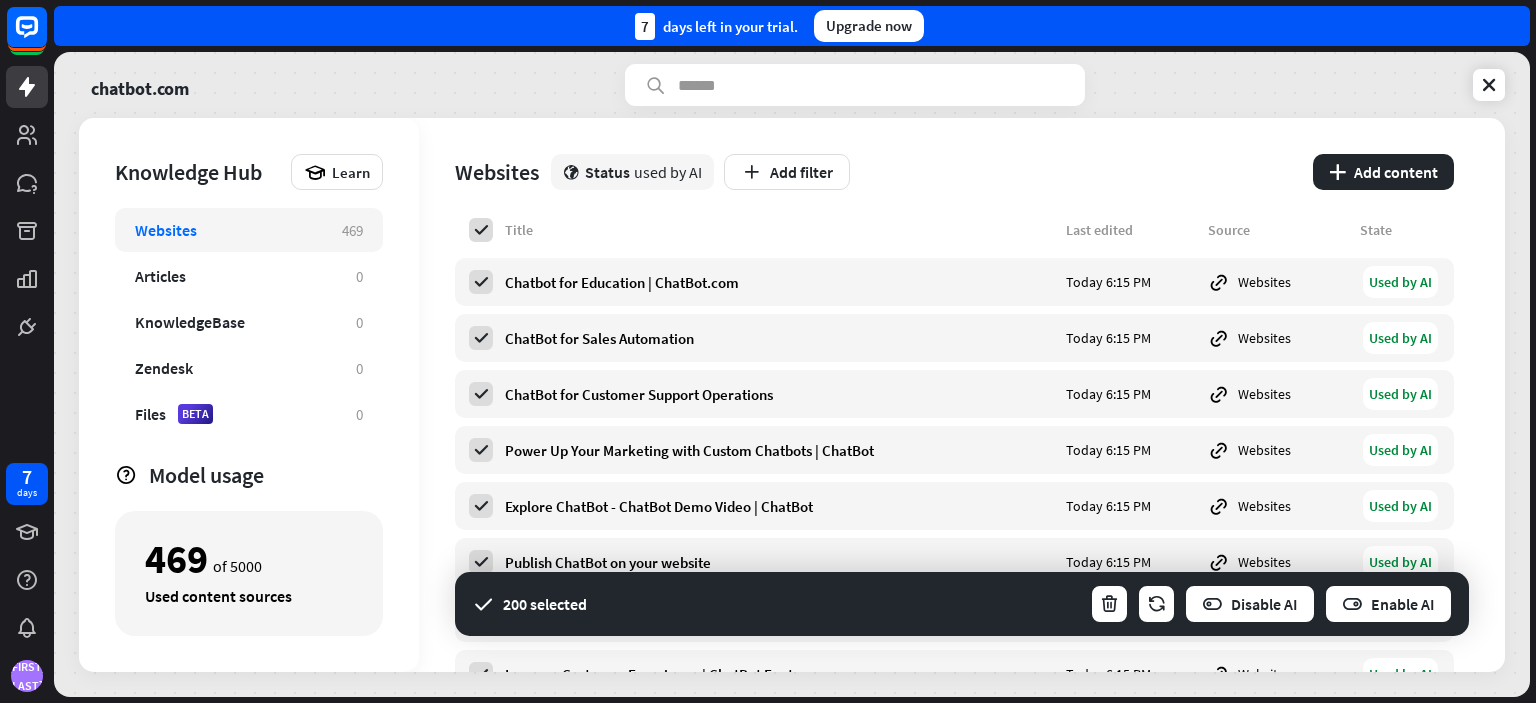 scroll, scrollTop: 1088, scrollLeft: 0, axis: vertical 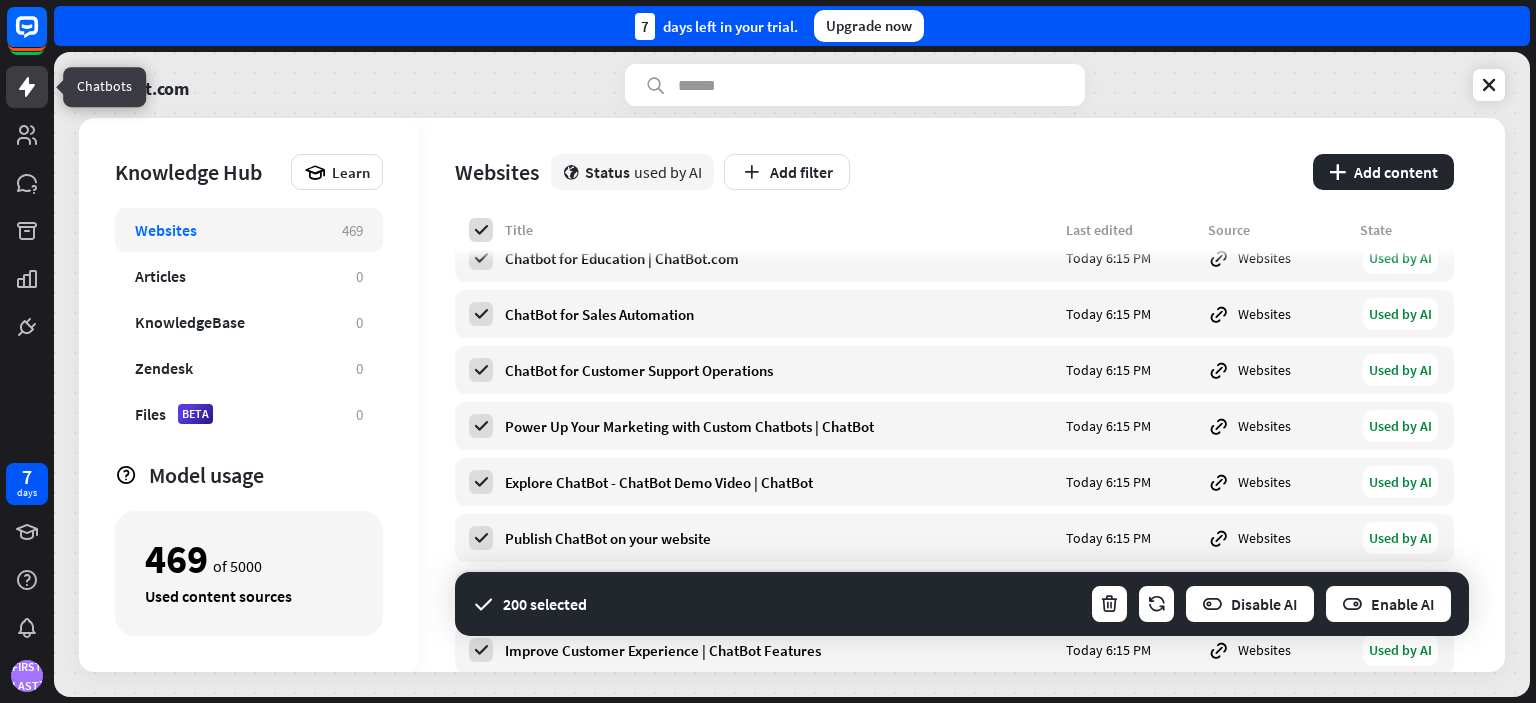 click 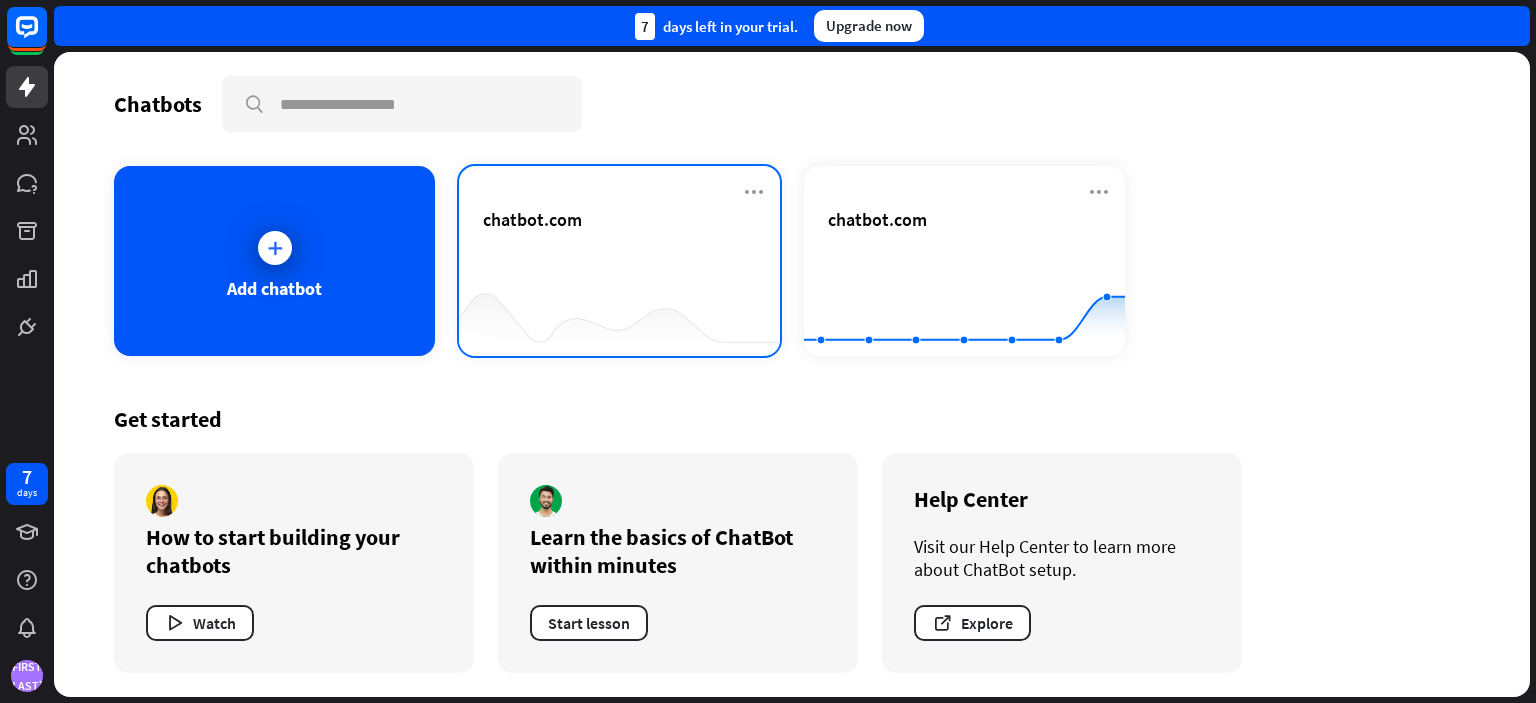 click on "chatbot.com" at bounding box center [619, 243] 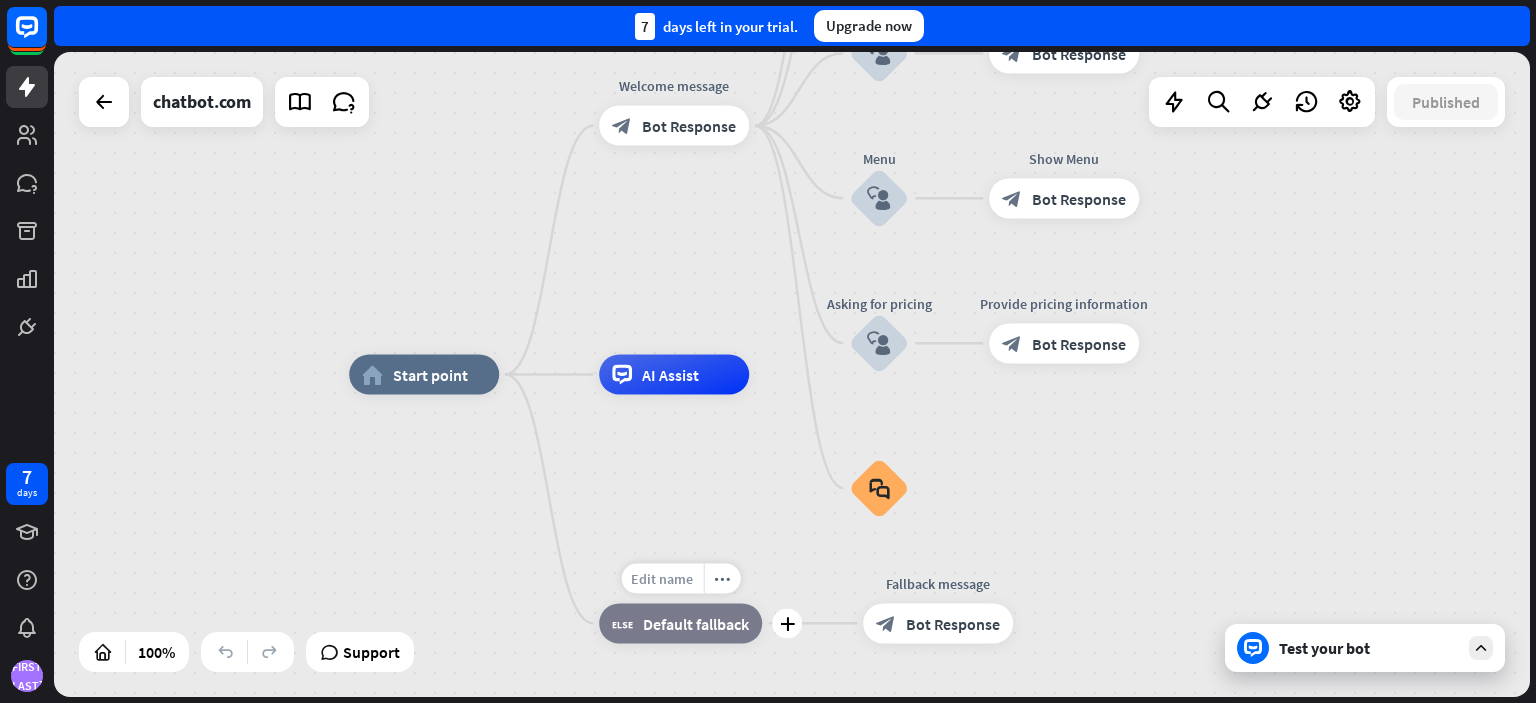 click on "Edit name" at bounding box center [662, 578] 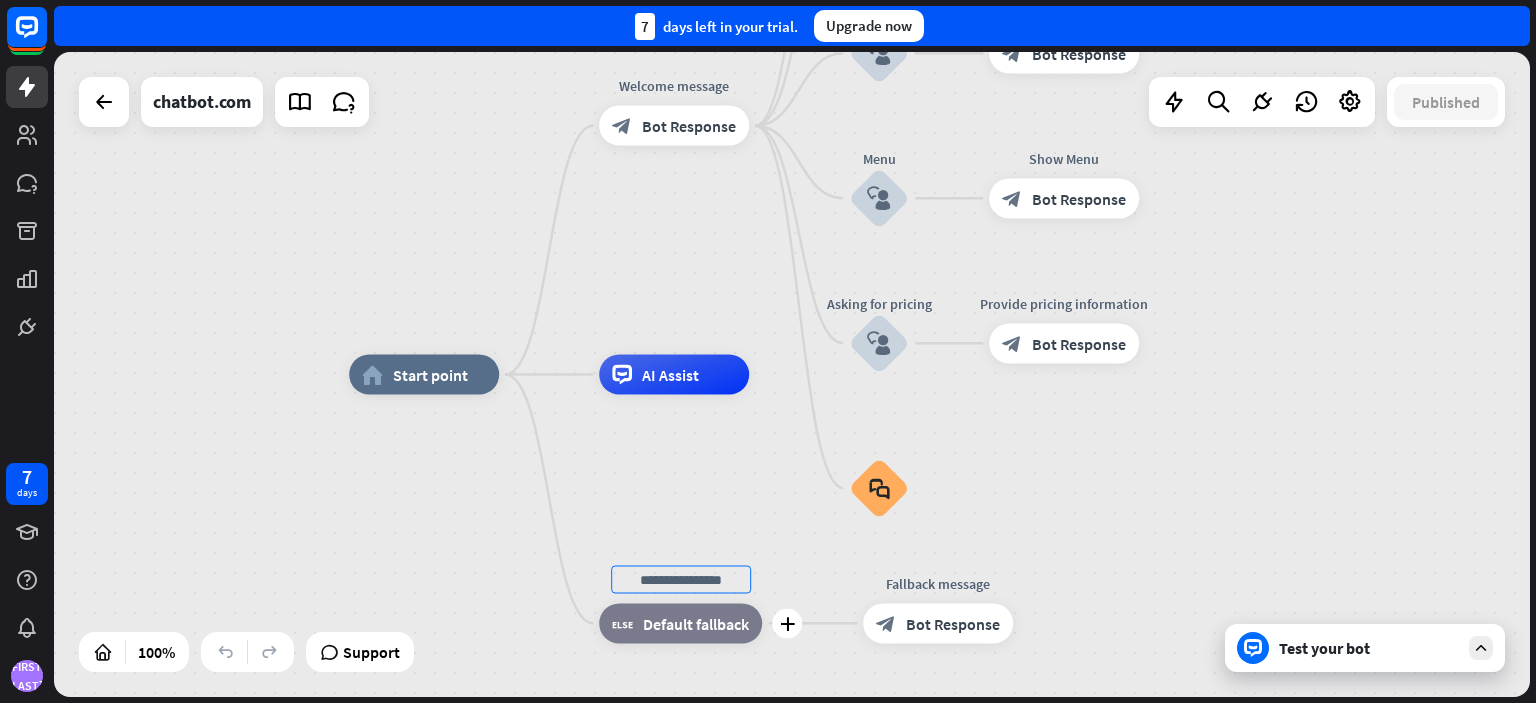 click at bounding box center [681, 579] 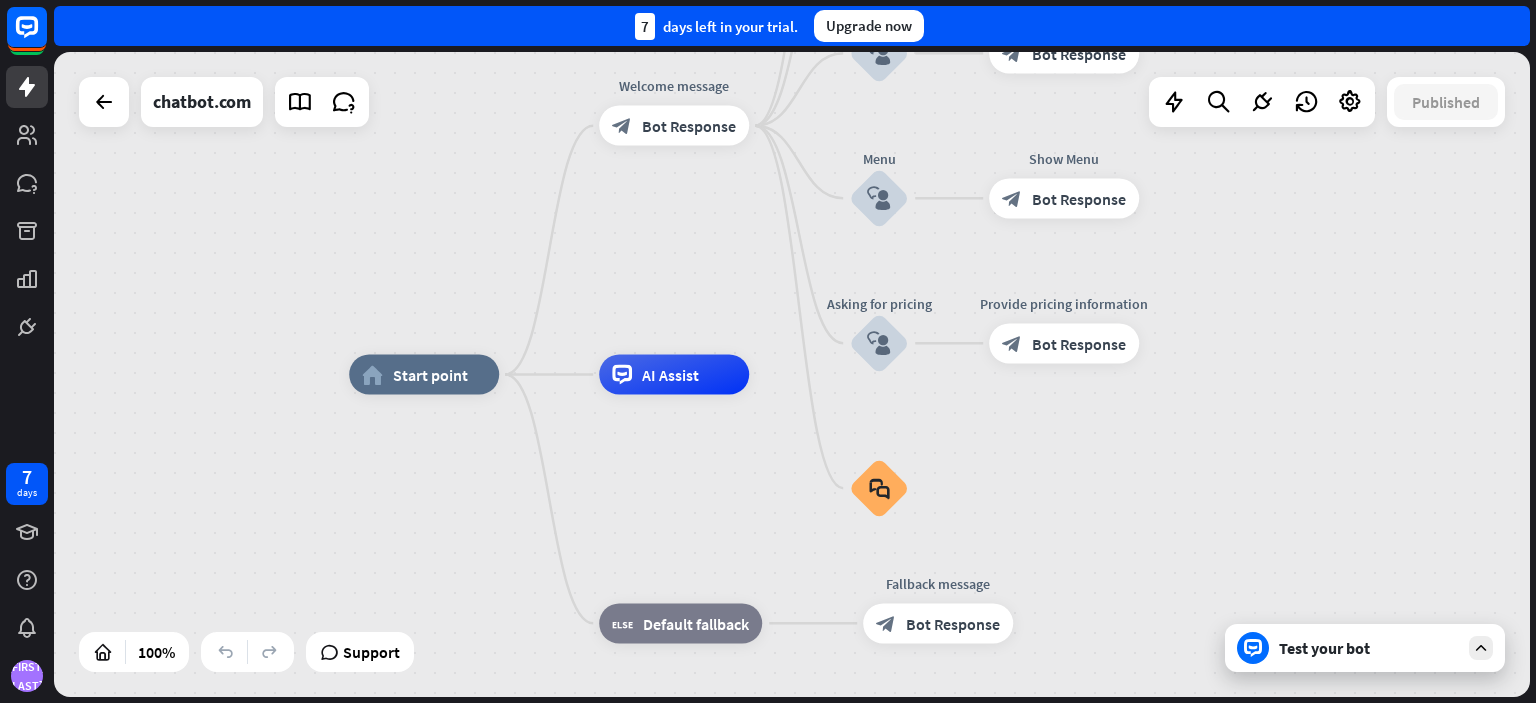 click on "home_2   Start point                 Welcome message   block_bot_response   Bot Response                 About us   block_user_input                 Provide company information   block_bot_response   Bot Response                 Back to Menu   block_user_input                 Was it helpful?   block_bot_response   Bot Response                 Yes   block_user_input                 Thank you!   block_bot_response   Bot Response                 No   block_user_input                 Back to Menu   block_goto   Go to step                 FAQ   block_user_input                   block_bot_response   Bot Response                 Menu   block_user_input                 Show Menu   block_bot_response   Bot Response                 Asking for pricing   block_user_input                 Provide pricing information   block_bot_response   Bot Response                   block_faq                     AI Assist                   block_fallback   Default fallback                 Fallback message" at bounding box center [1087, 697] 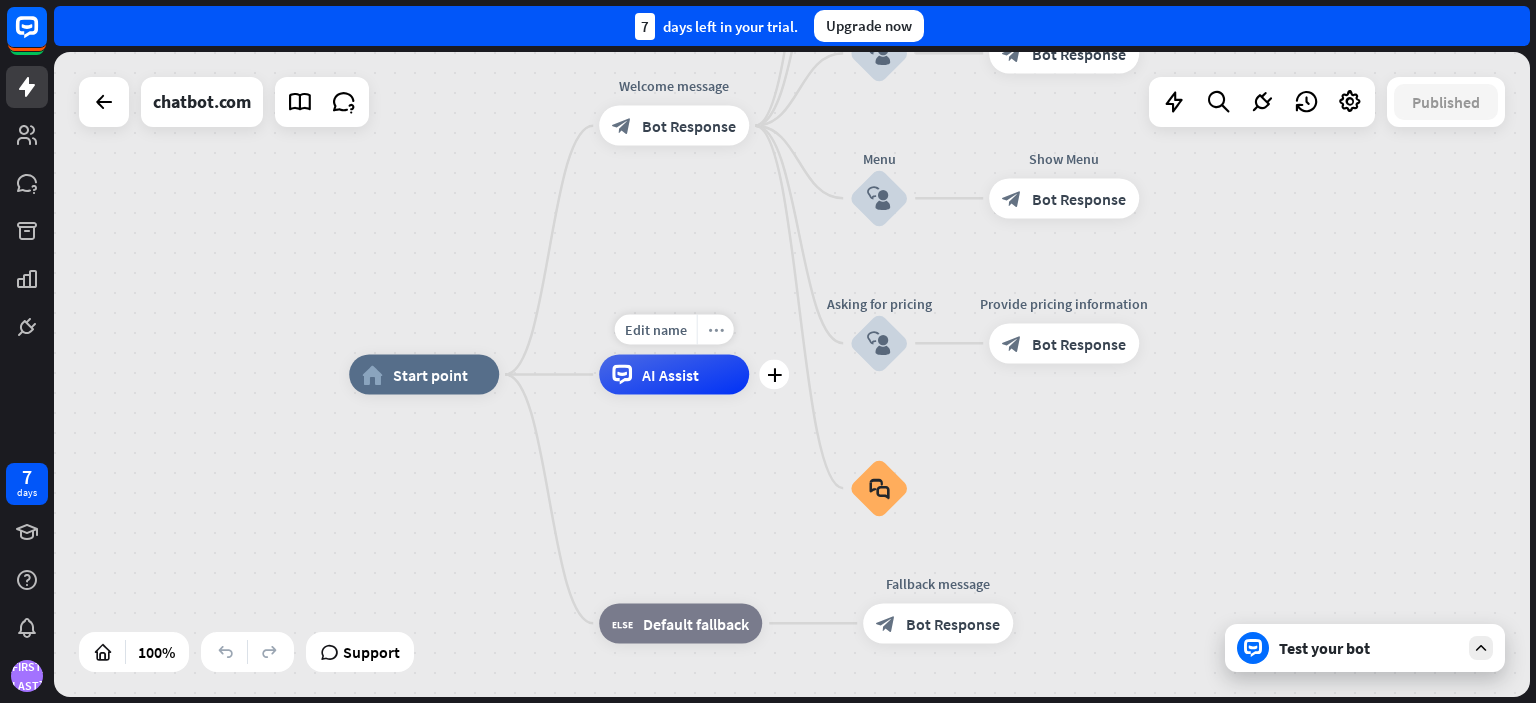 click on "more_horiz" at bounding box center (716, 329) 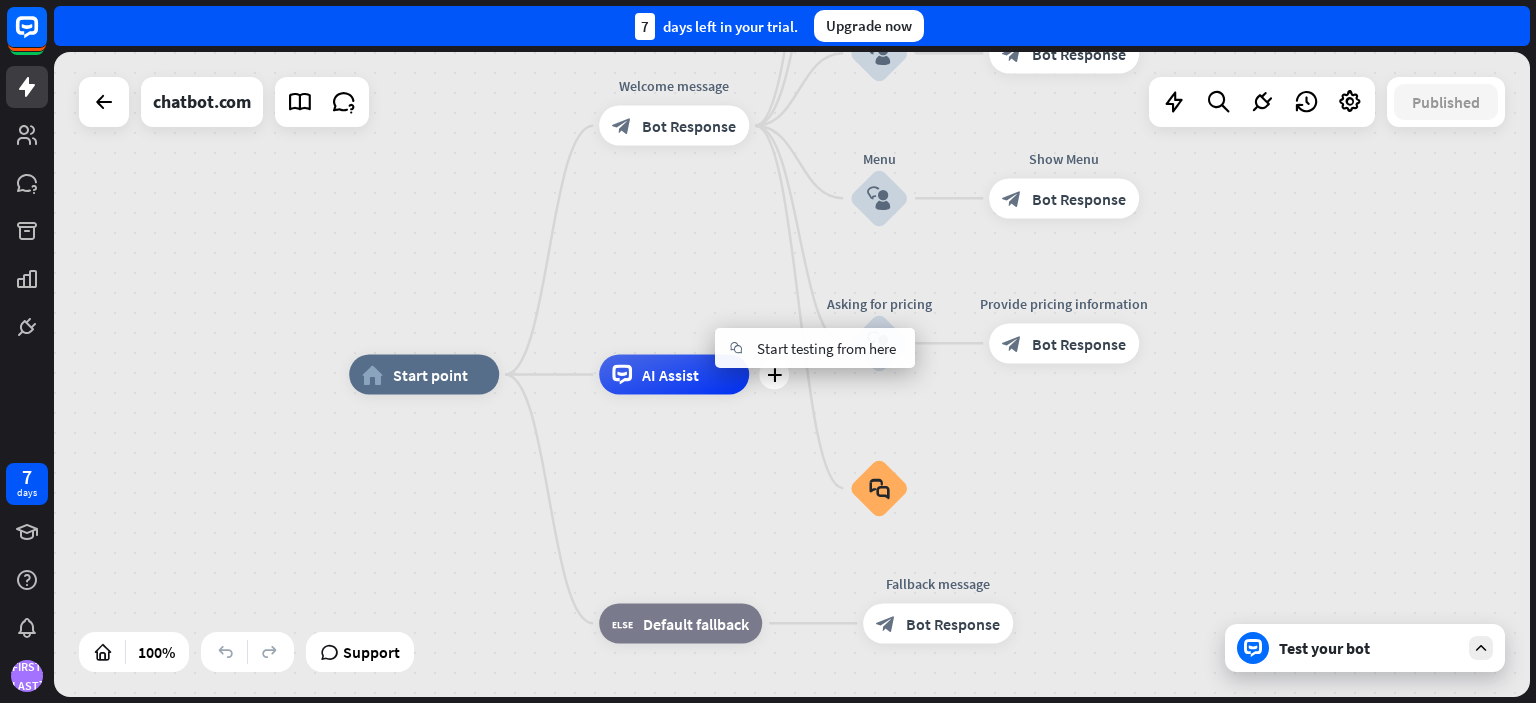 click on "plus" at bounding box center [774, 375] 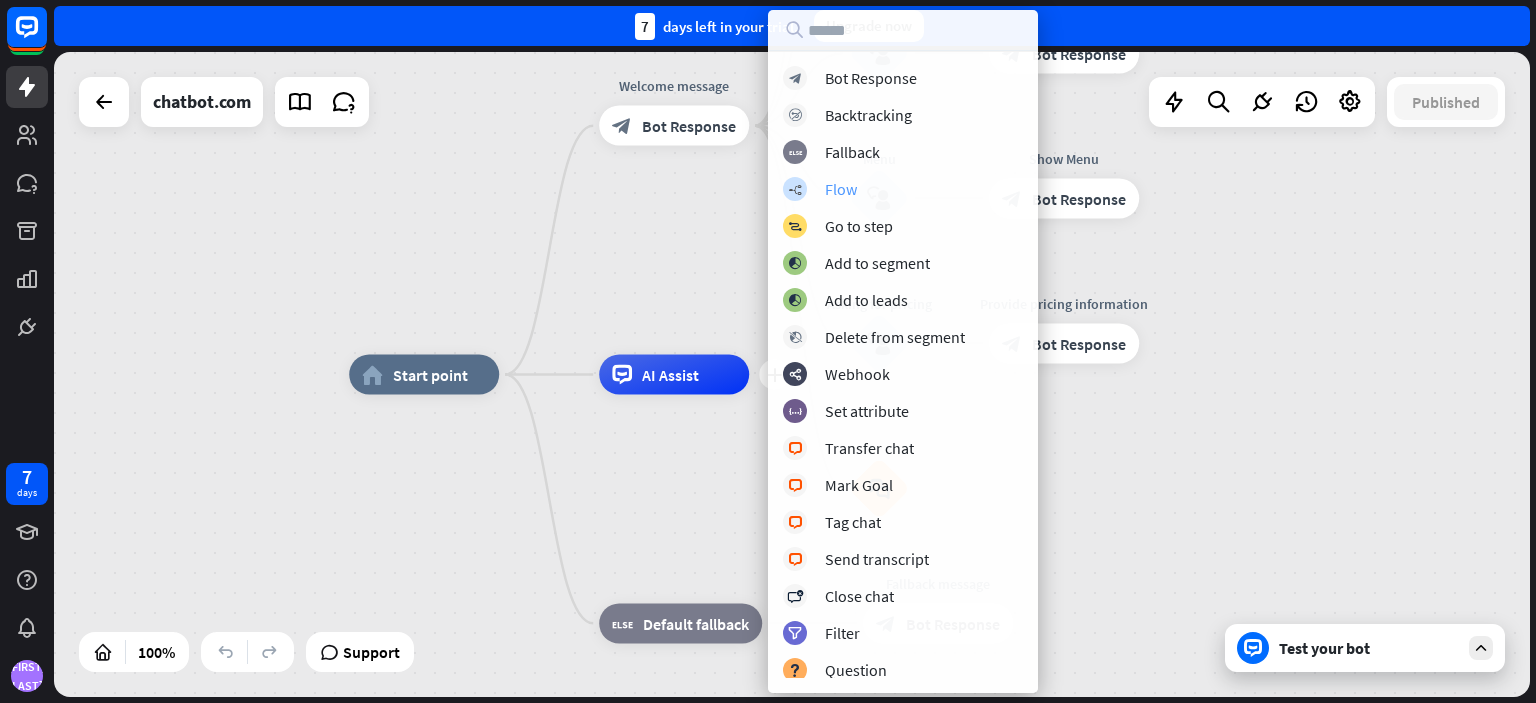 click on "Flow" at bounding box center (841, 189) 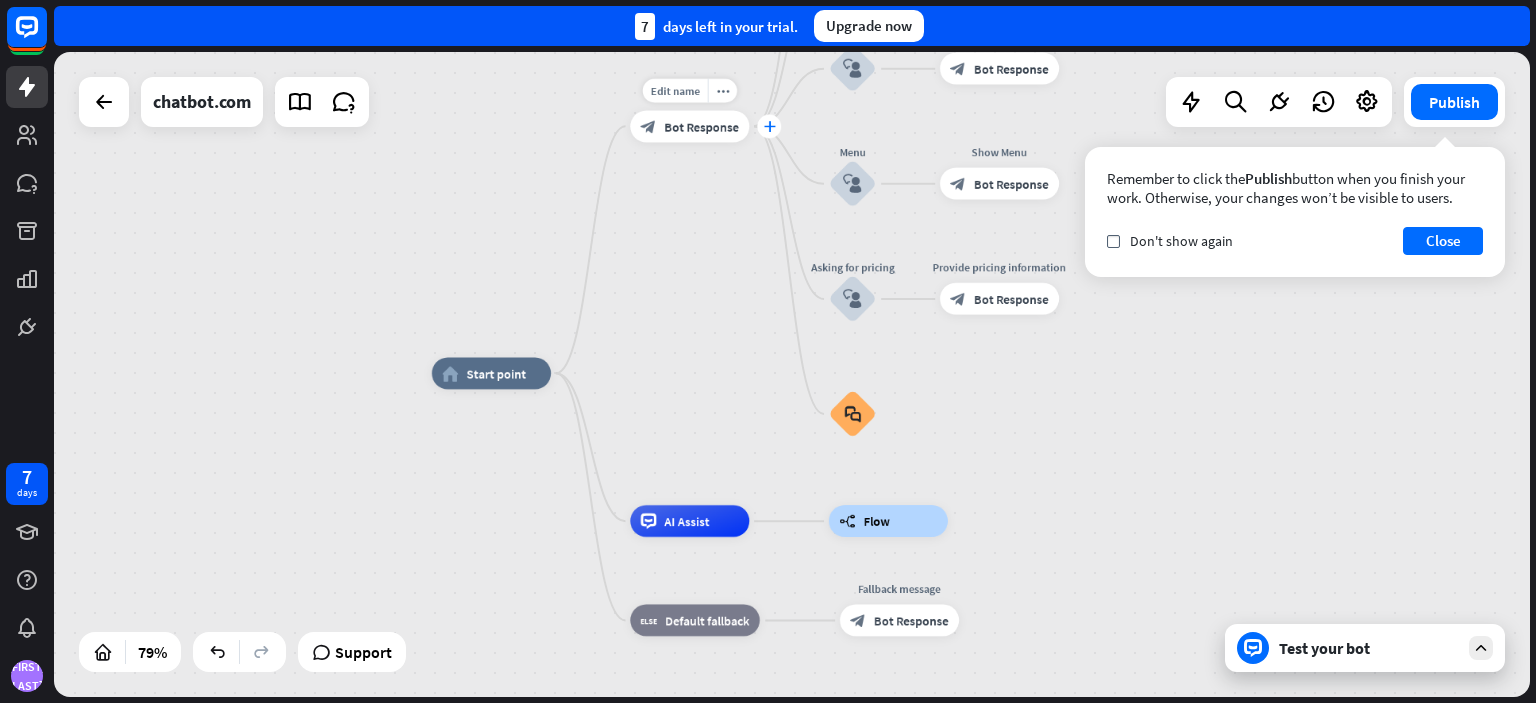 click on "plus" at bounding box center (769, 126) 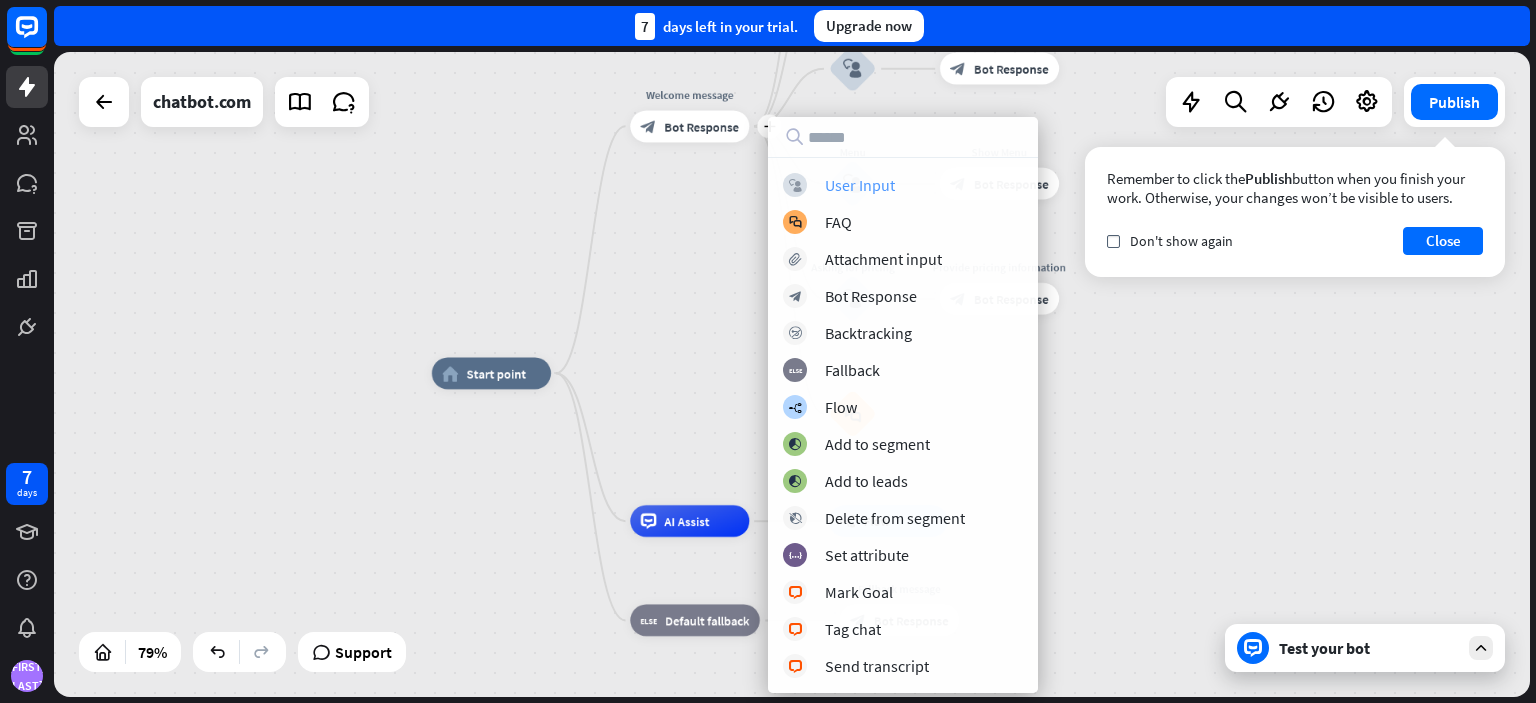 click on "User Input" at bounding box center [860, 185] 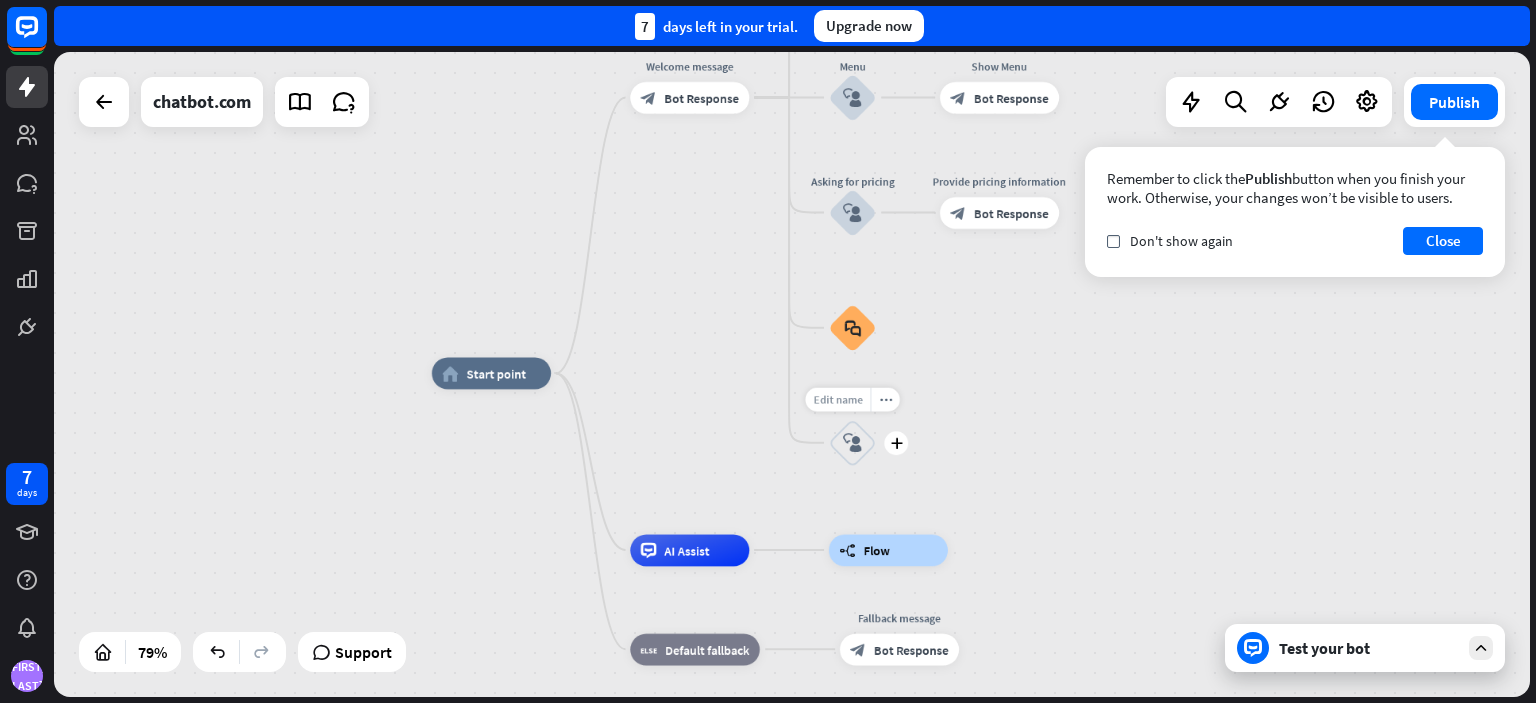 click on "Edit name" at bounding box center (837, 399) 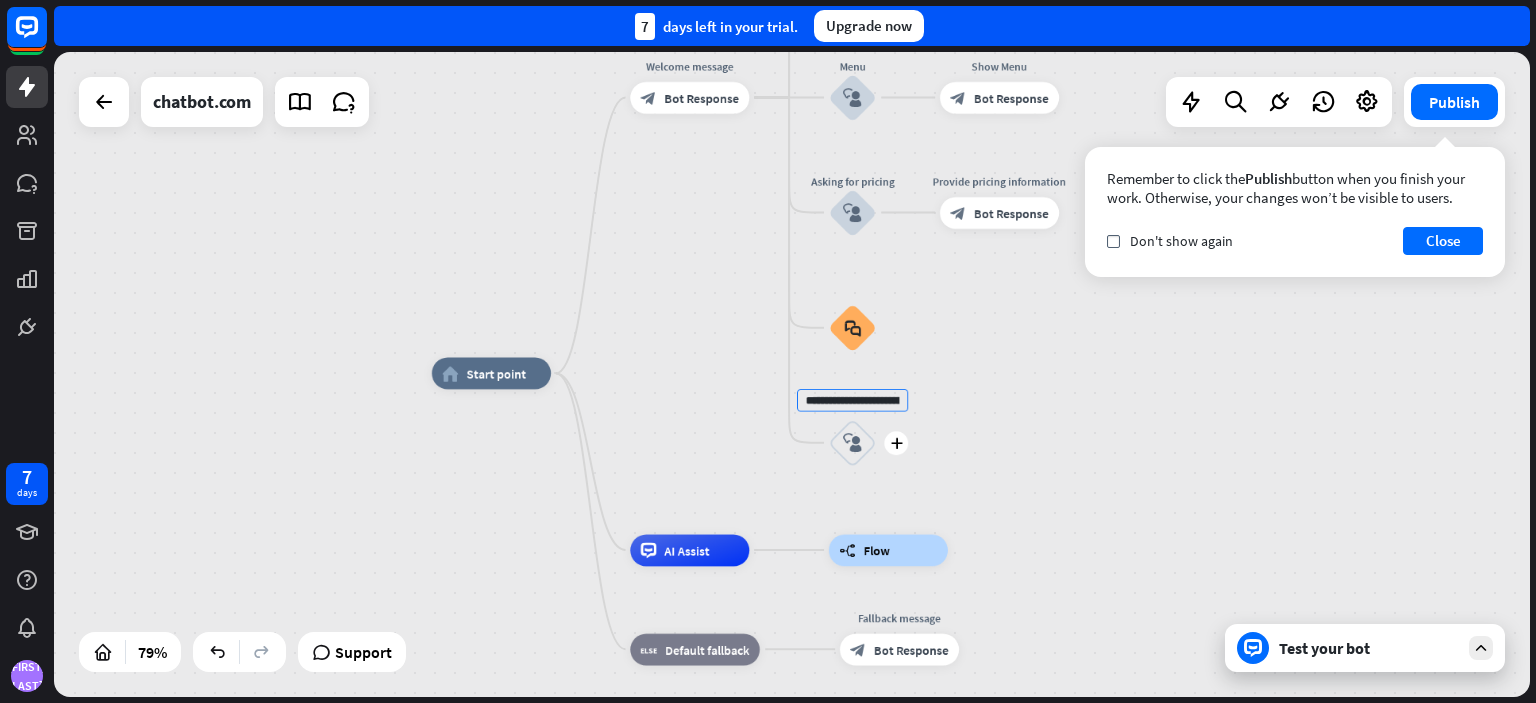 scroll, scrollTop: 0, scrollLeft: 244, axis: horizontal 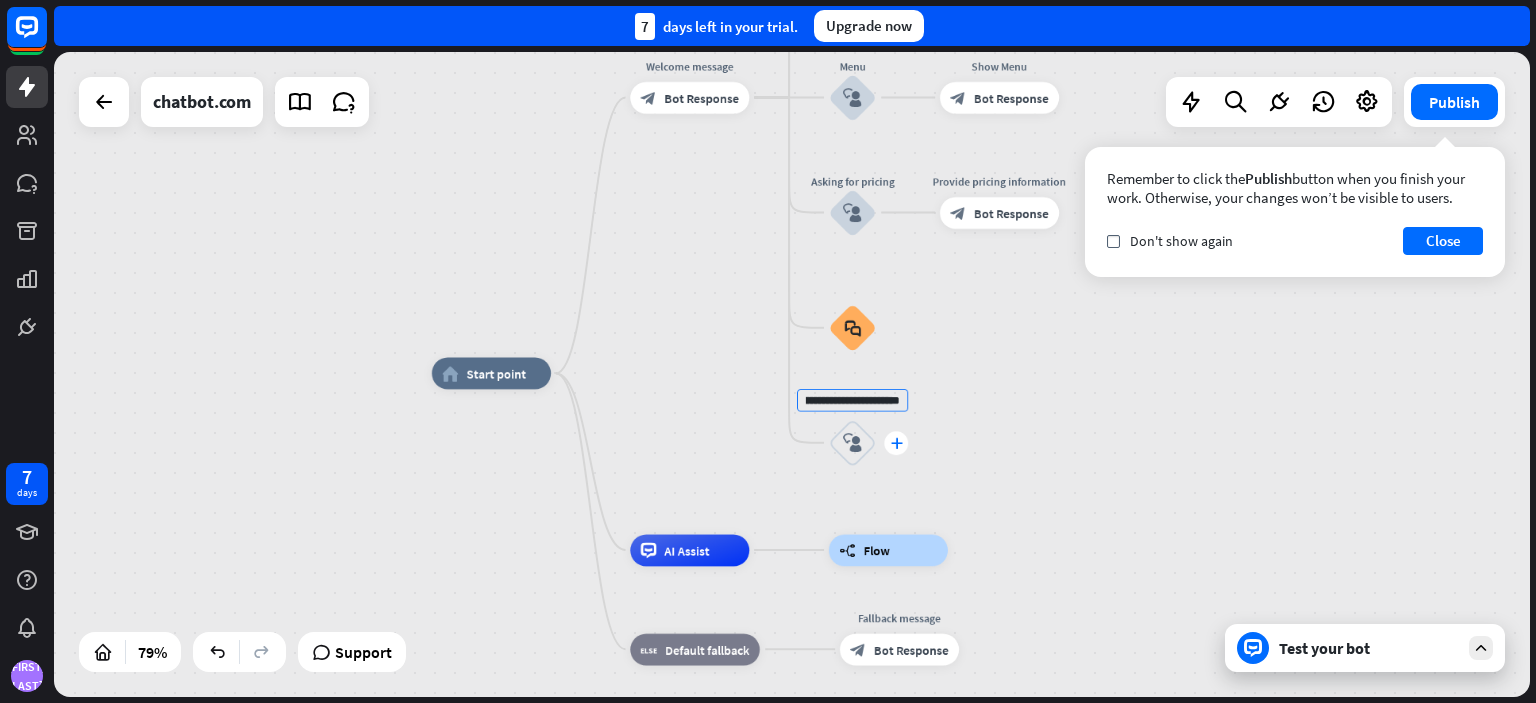 type on "**********" 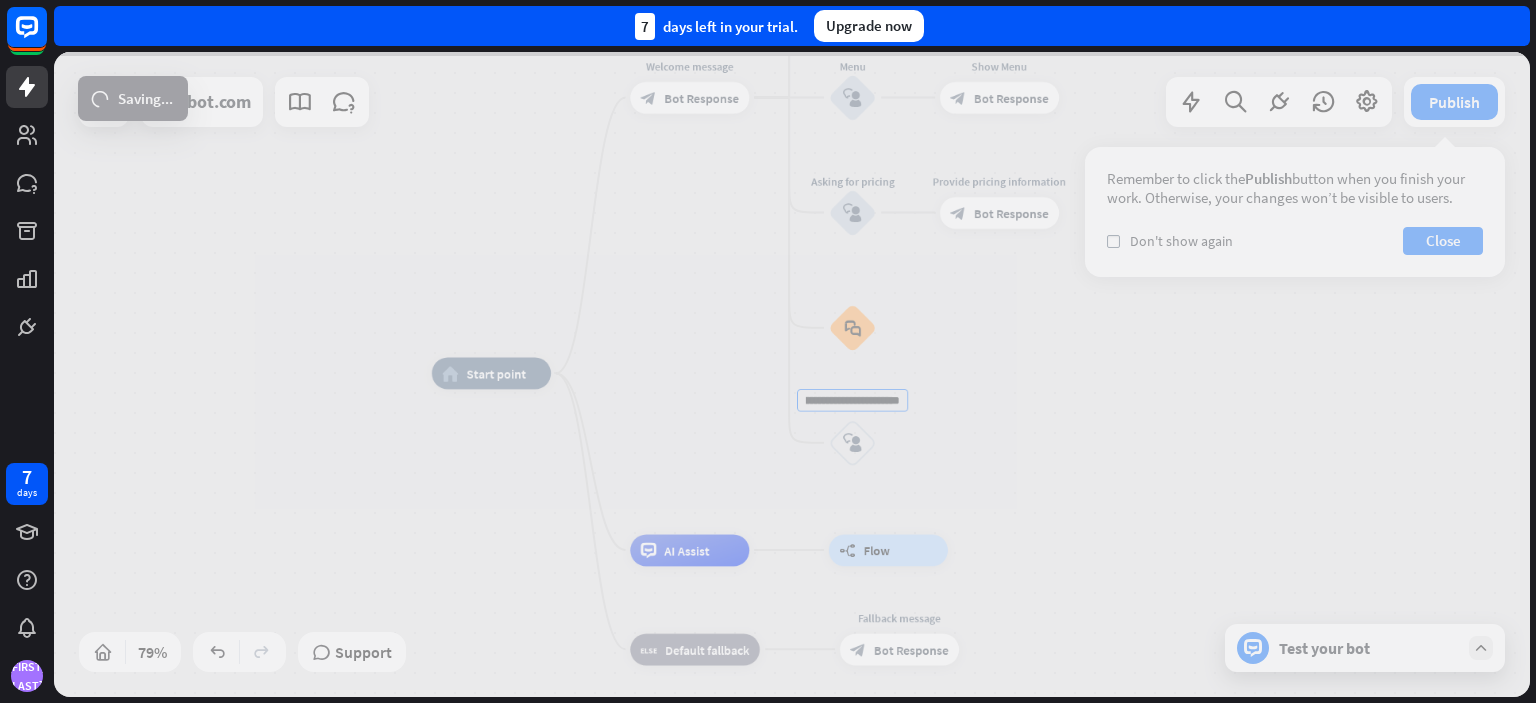 scroll, scrollTop: 0, scrollLeft: 0, axis: both 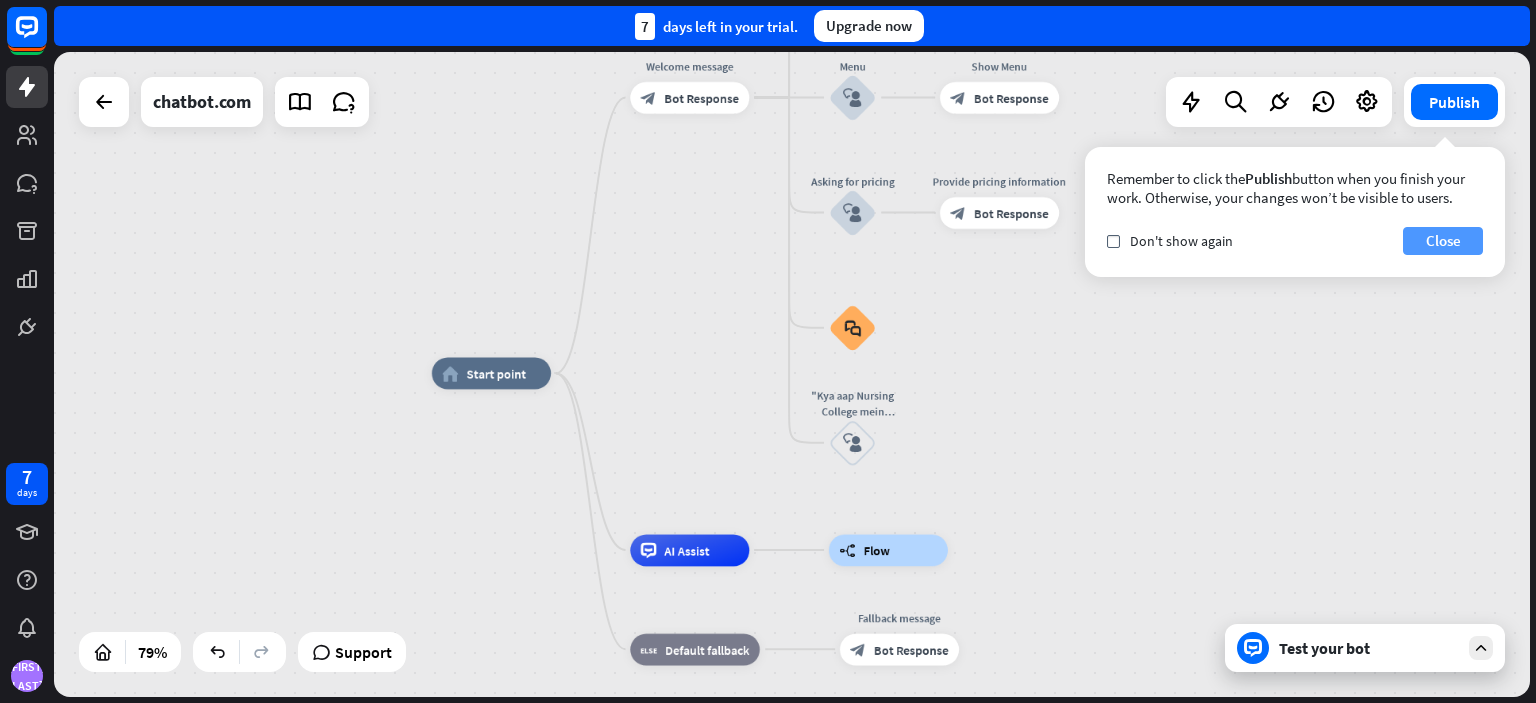 click on "Close" at bounding box center [1443, 241] 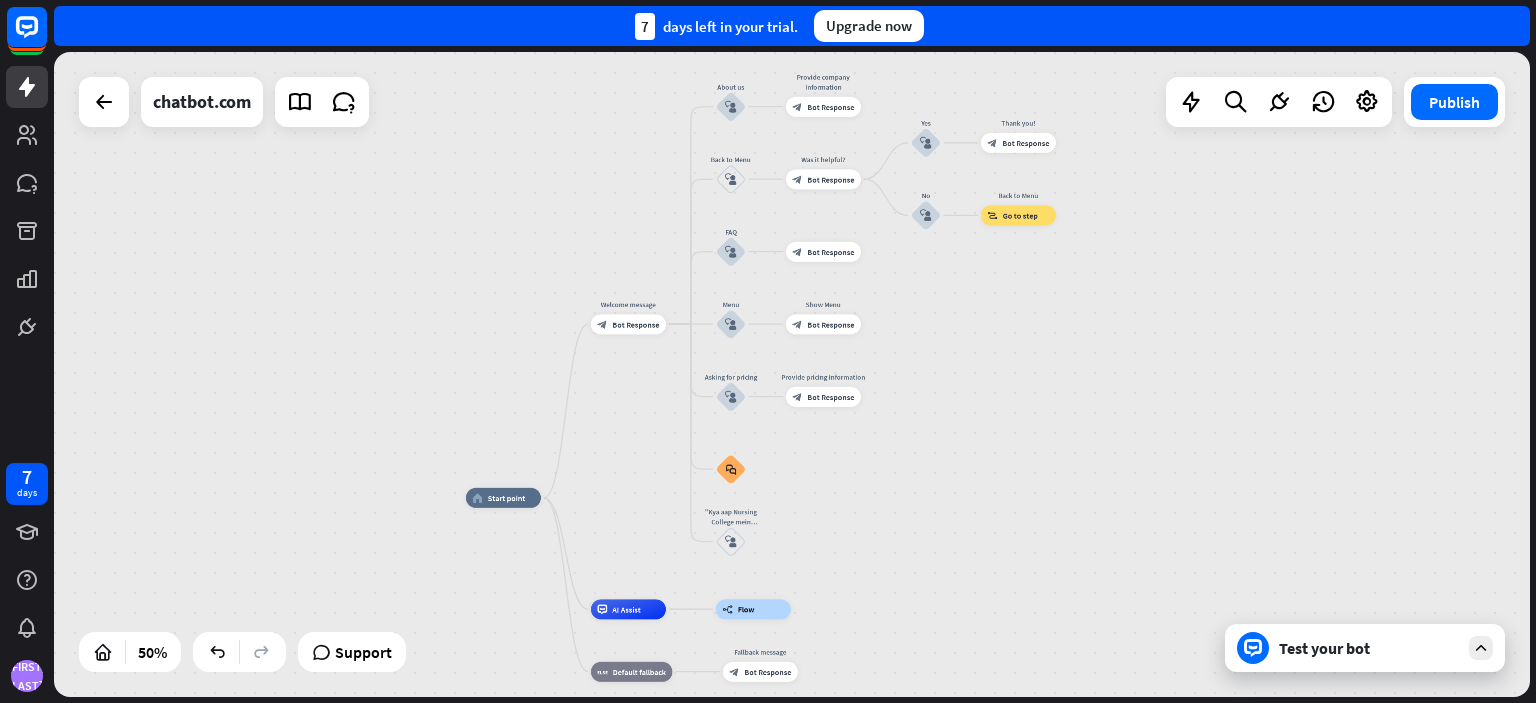 drag, startPoint x: 771, startPoint y: 141, endPoint x: 640, endPoint y: 276, distance: 188.11166 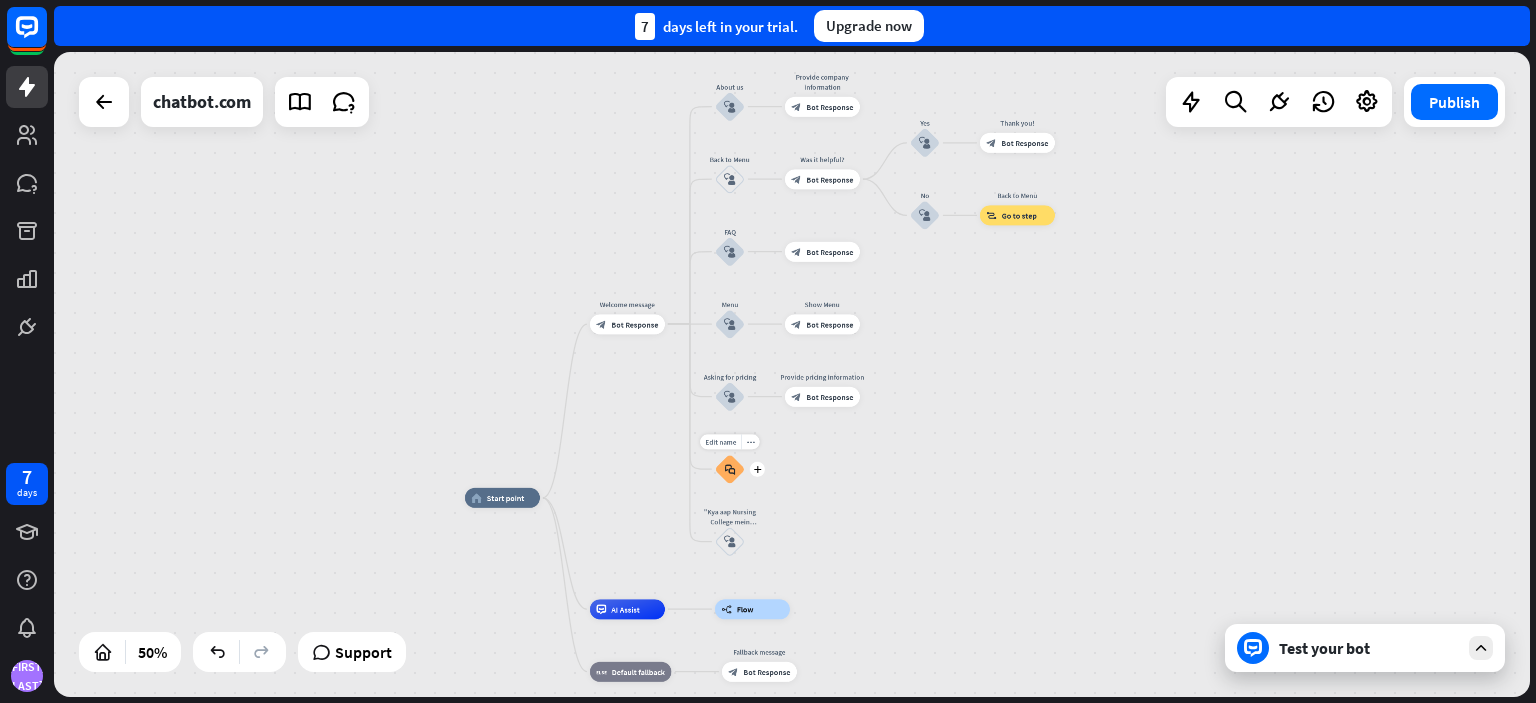 click on "Edit name   more_horiz         plus     block_faq" at bounding box center (730, 469) 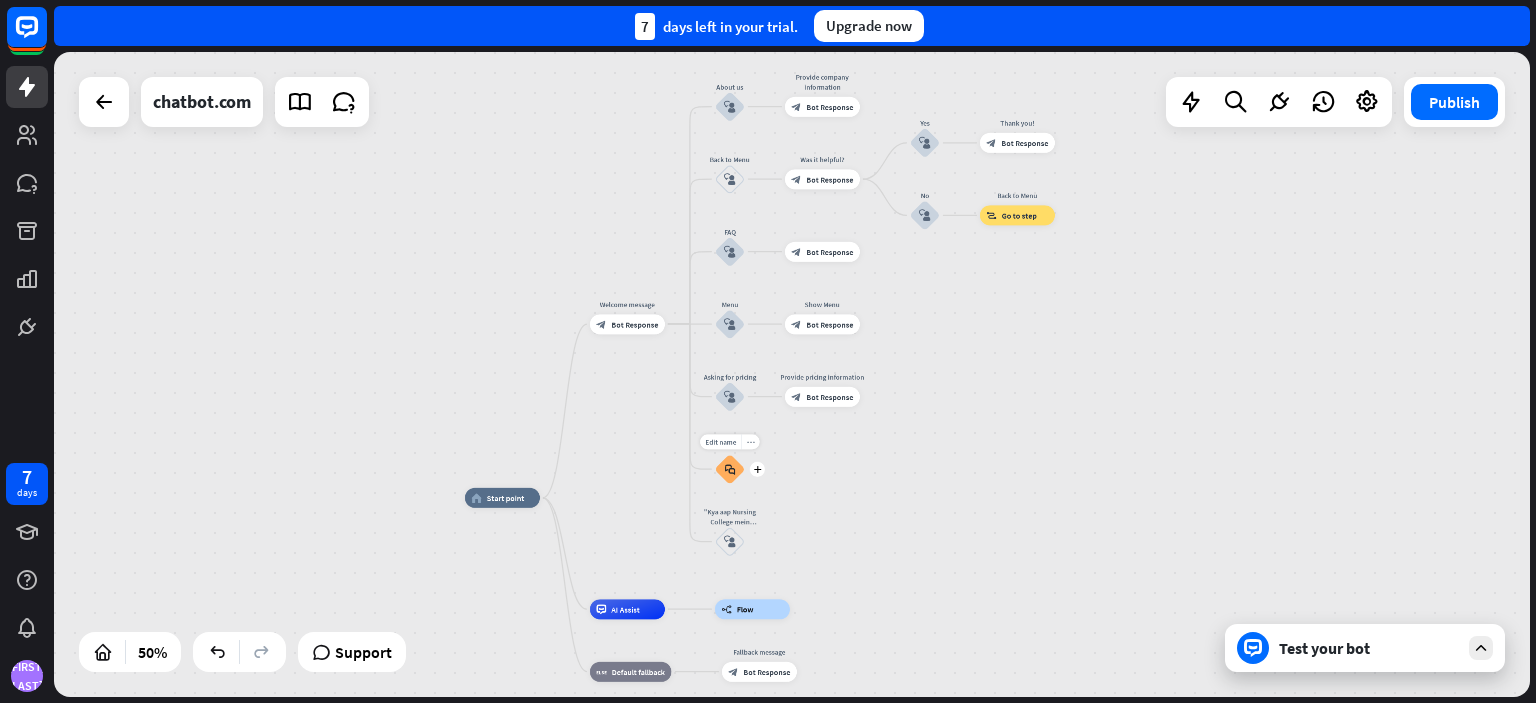 click on "more_horiz" at bounding box center (750, 441) 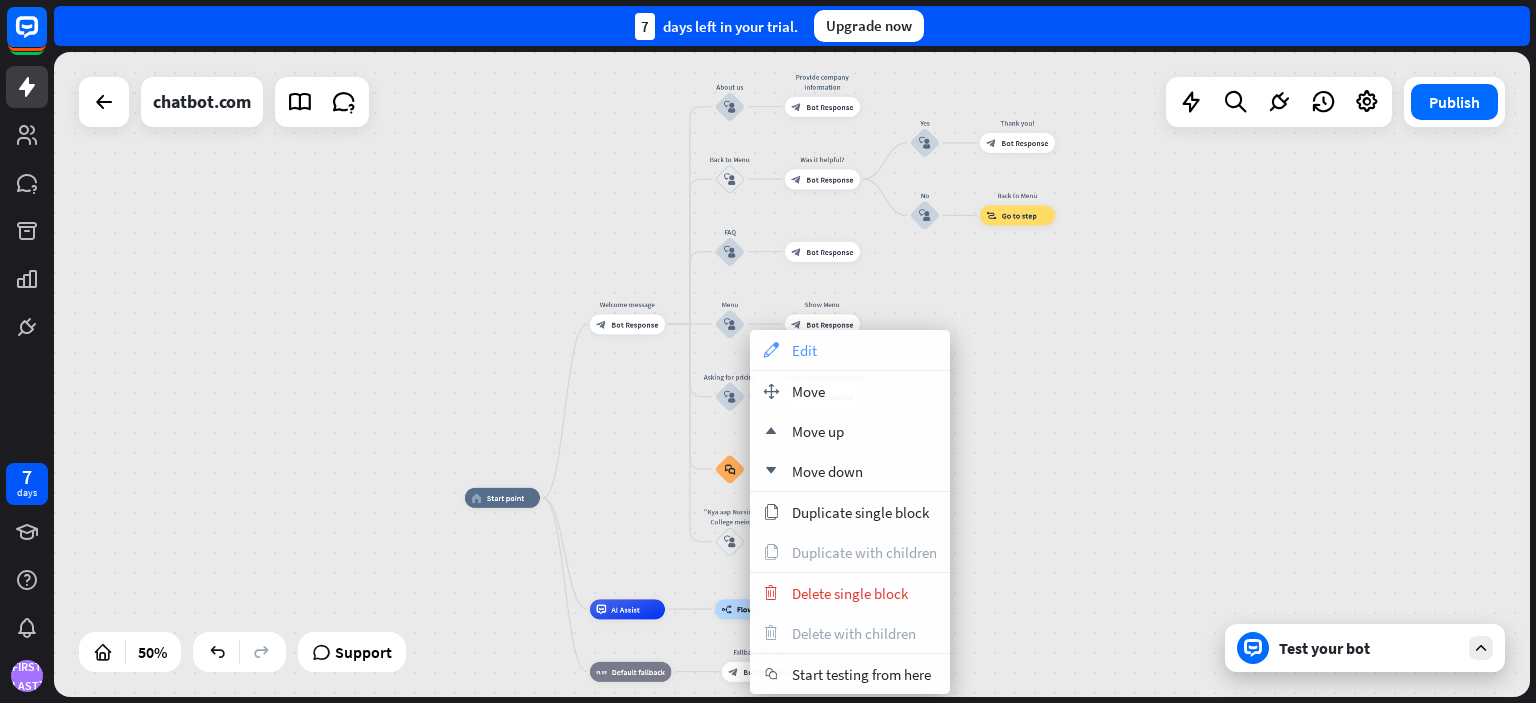 click on "Edit" at bounding box center [804, 350] 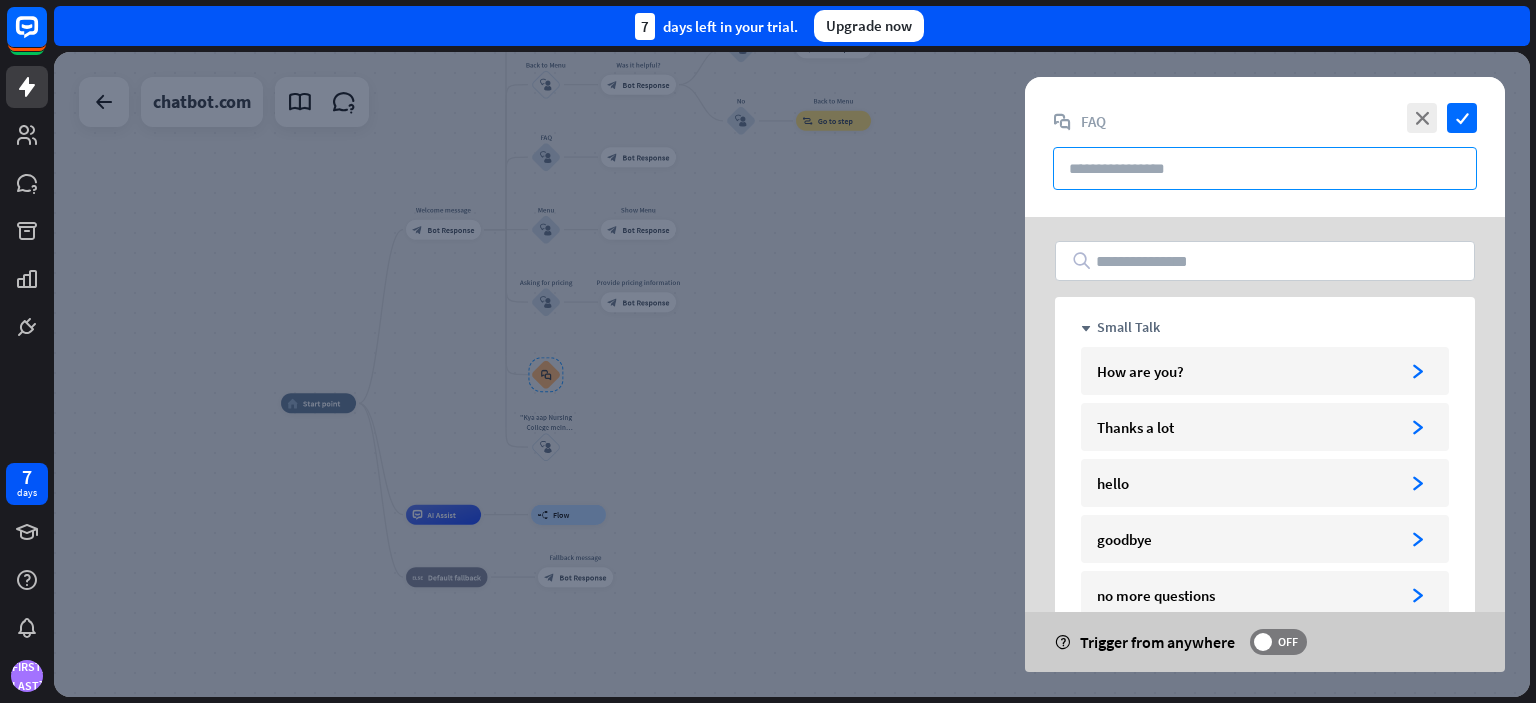 click at bounding box center (1265, 168) 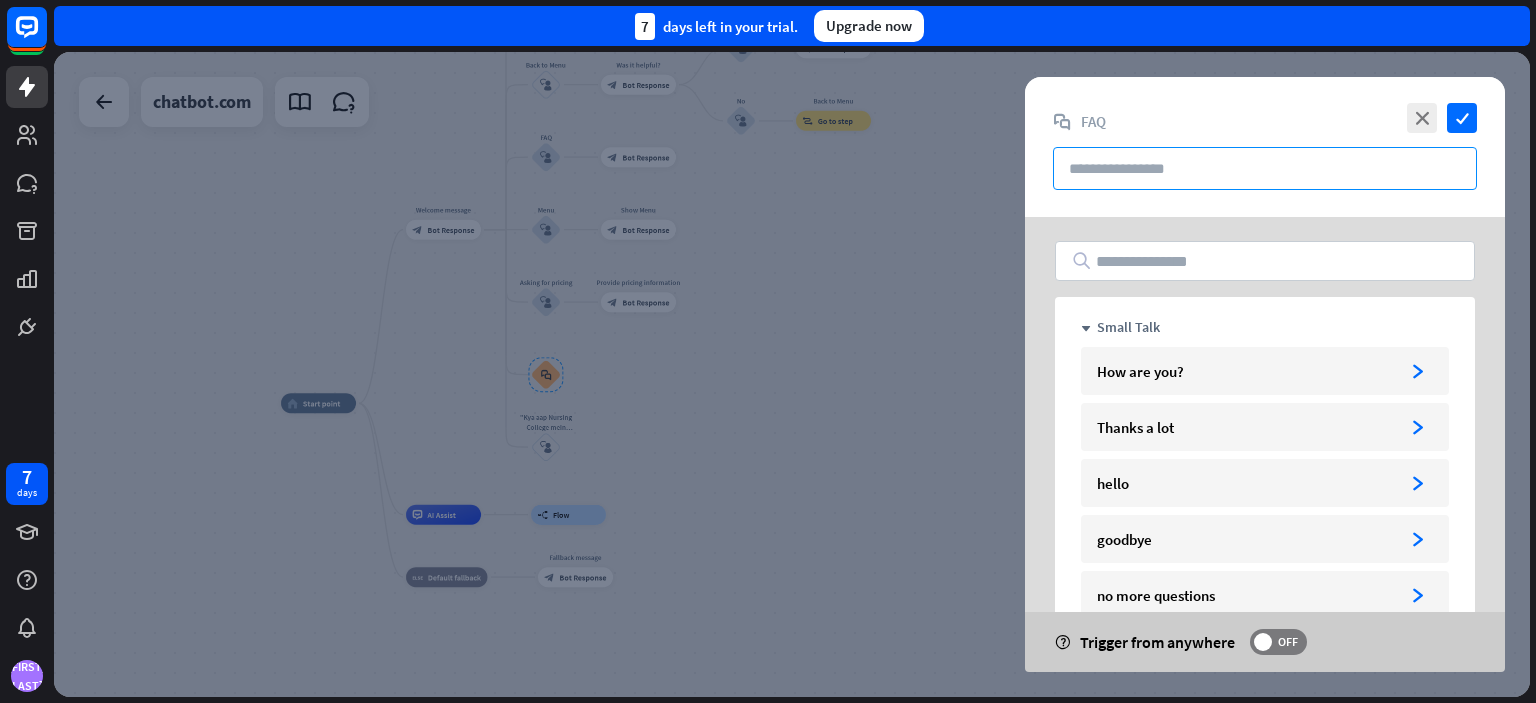 paste on "******" 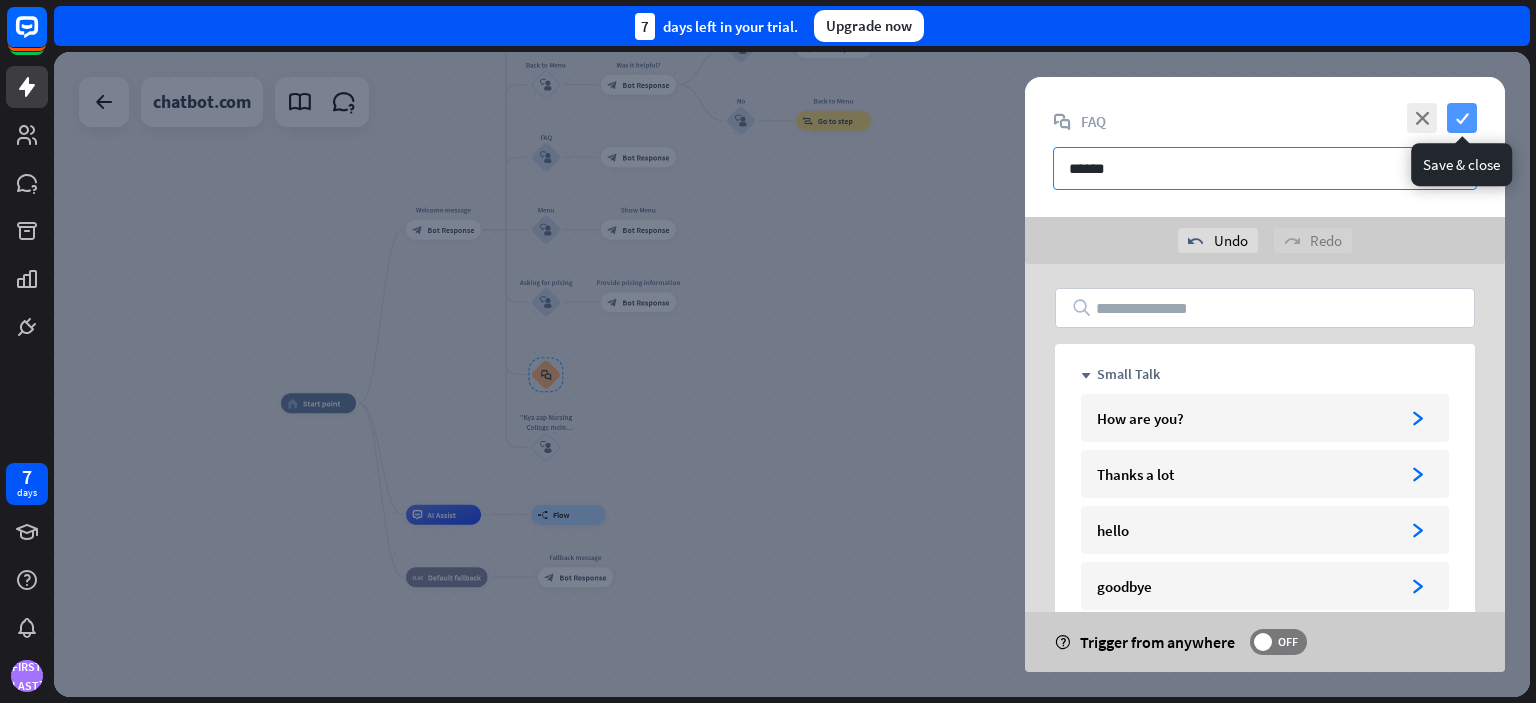 type on "******" 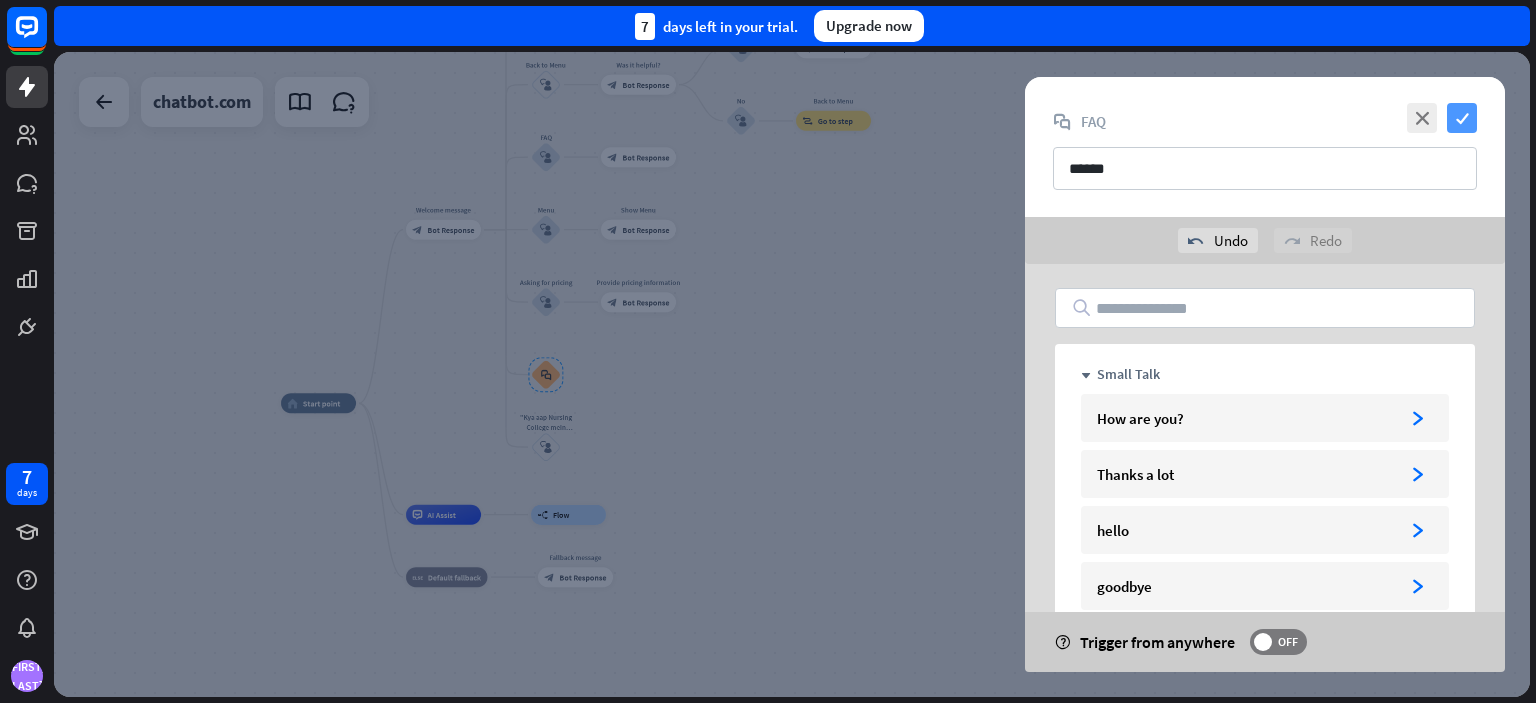 click on "check" at bounding box center (1462, 118) 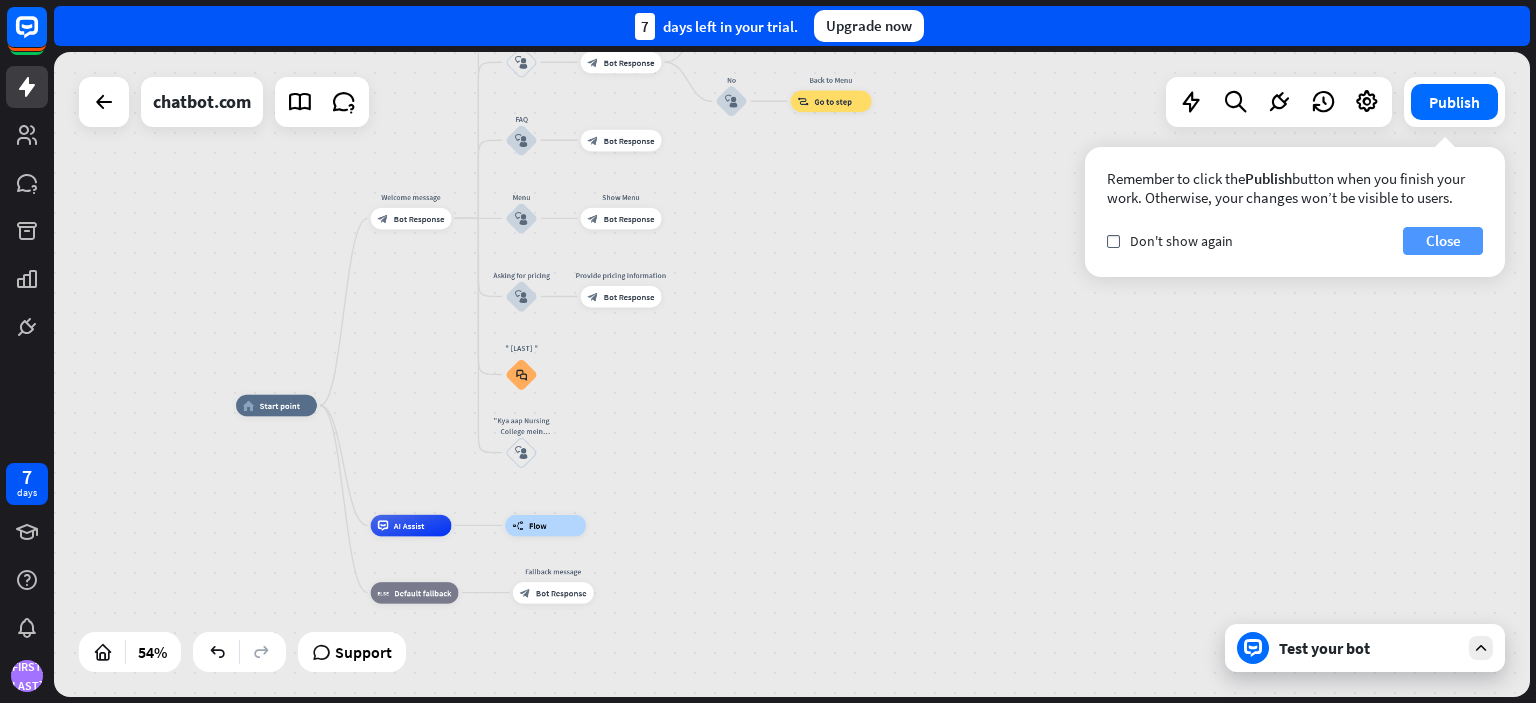 click on "Close" at bounding box center (1443, 241) 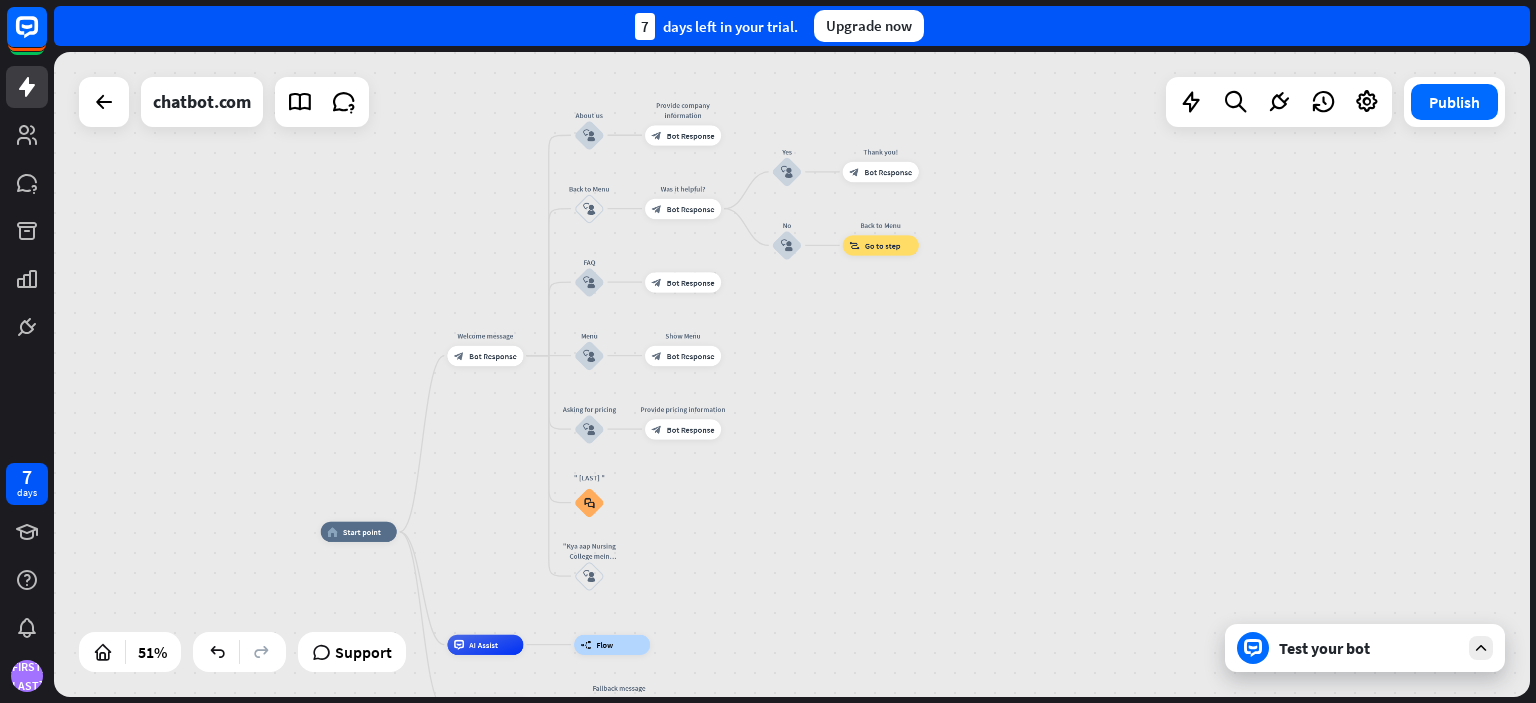 drag, startPoint x: 754, startPoint y: 167, endPoint x: 796, endPoint y: 303, distance: 142.33763 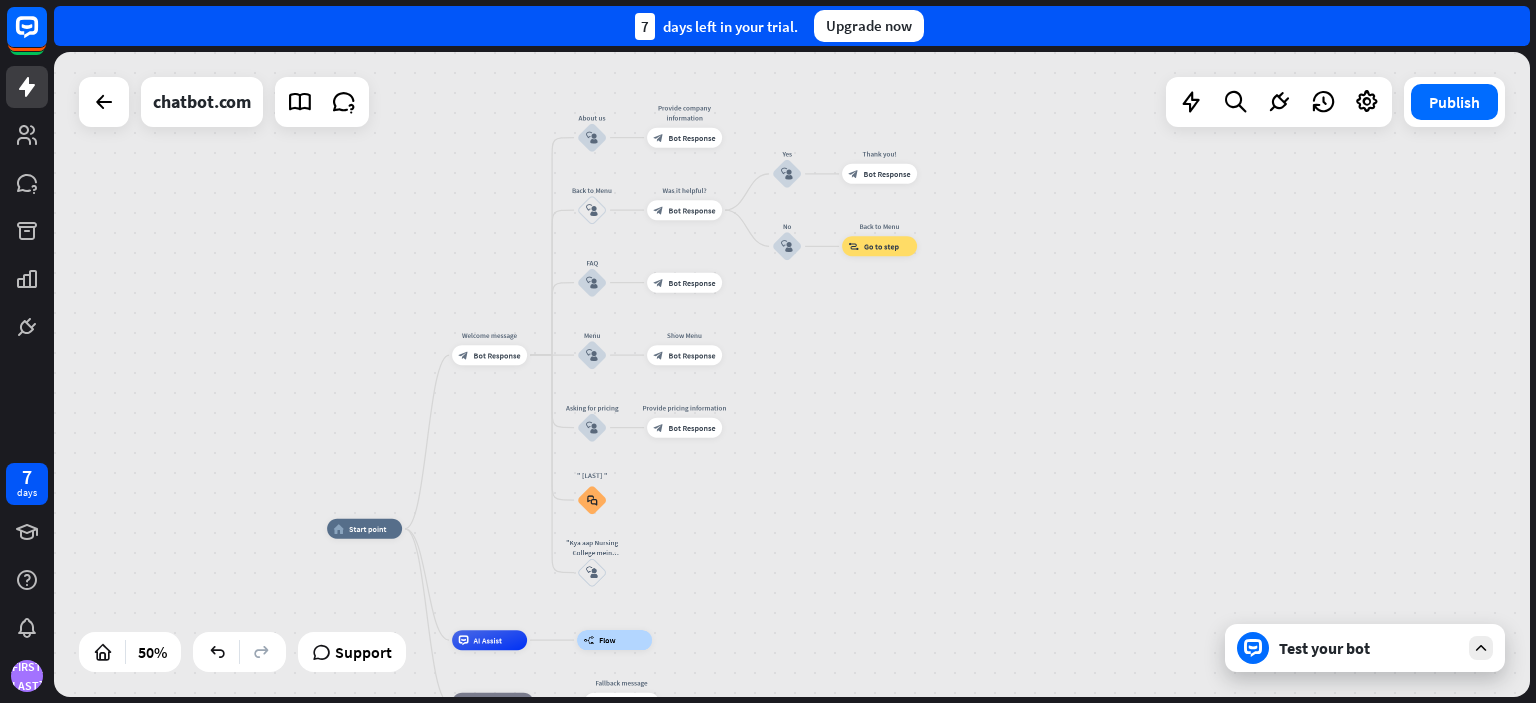 click on "Test your bot" at bounding box center (1365, 648) 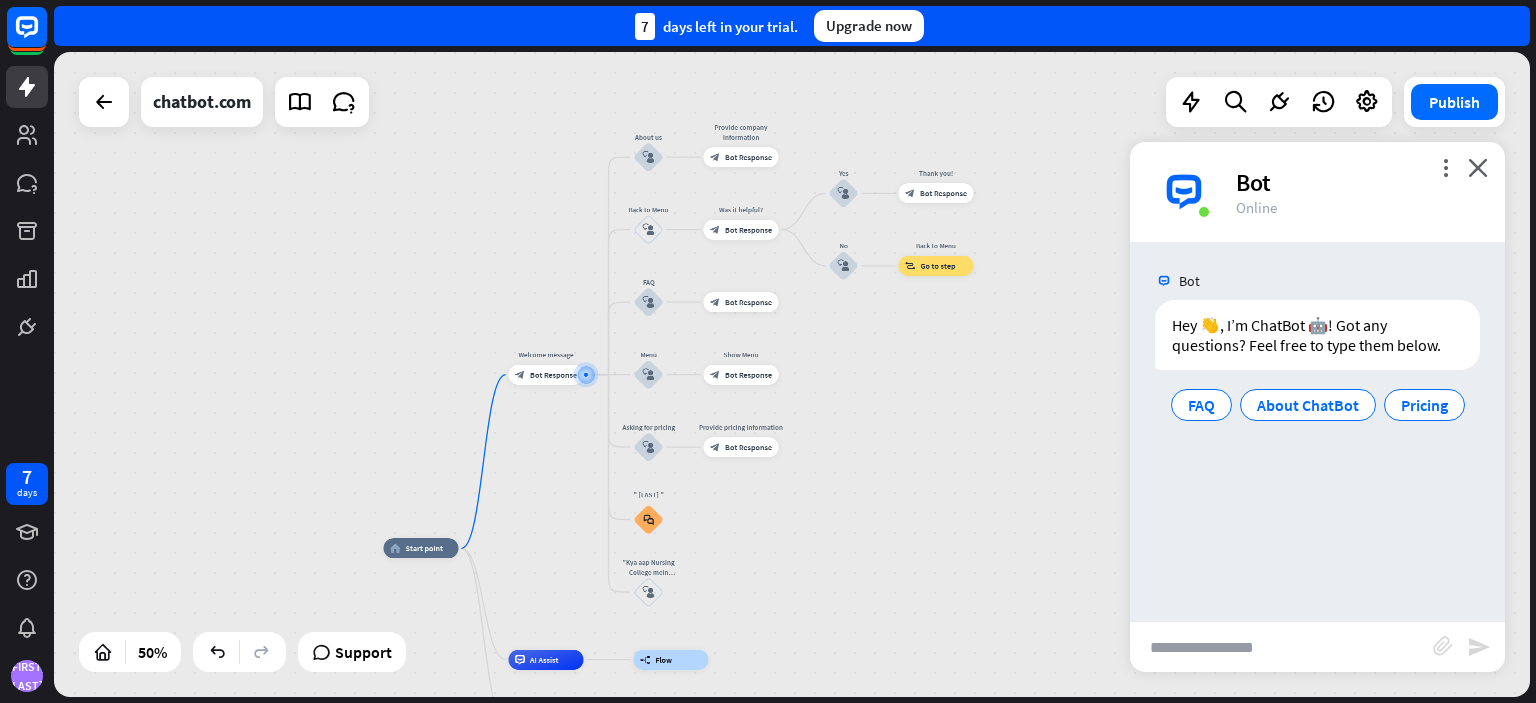 click at bounding box center (1281, 647) 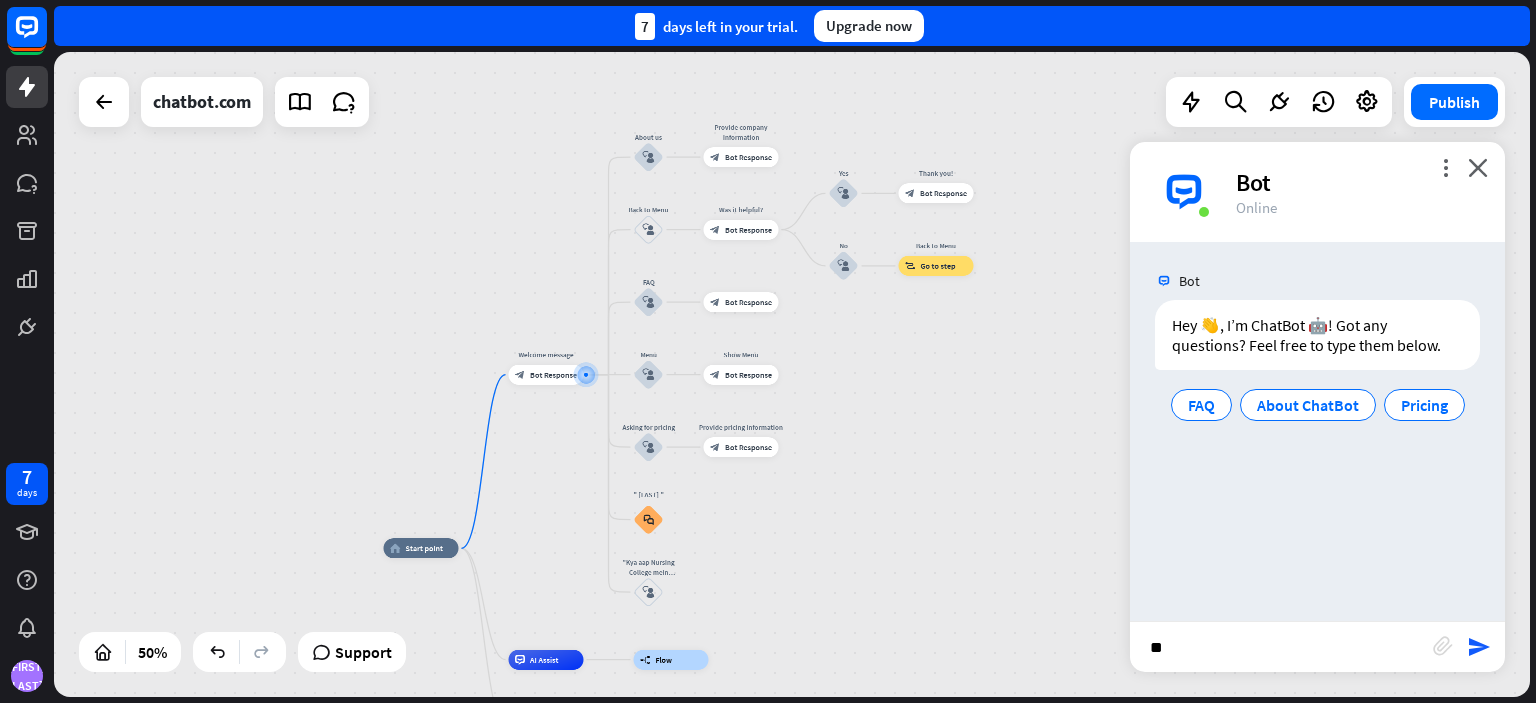 type on "***" 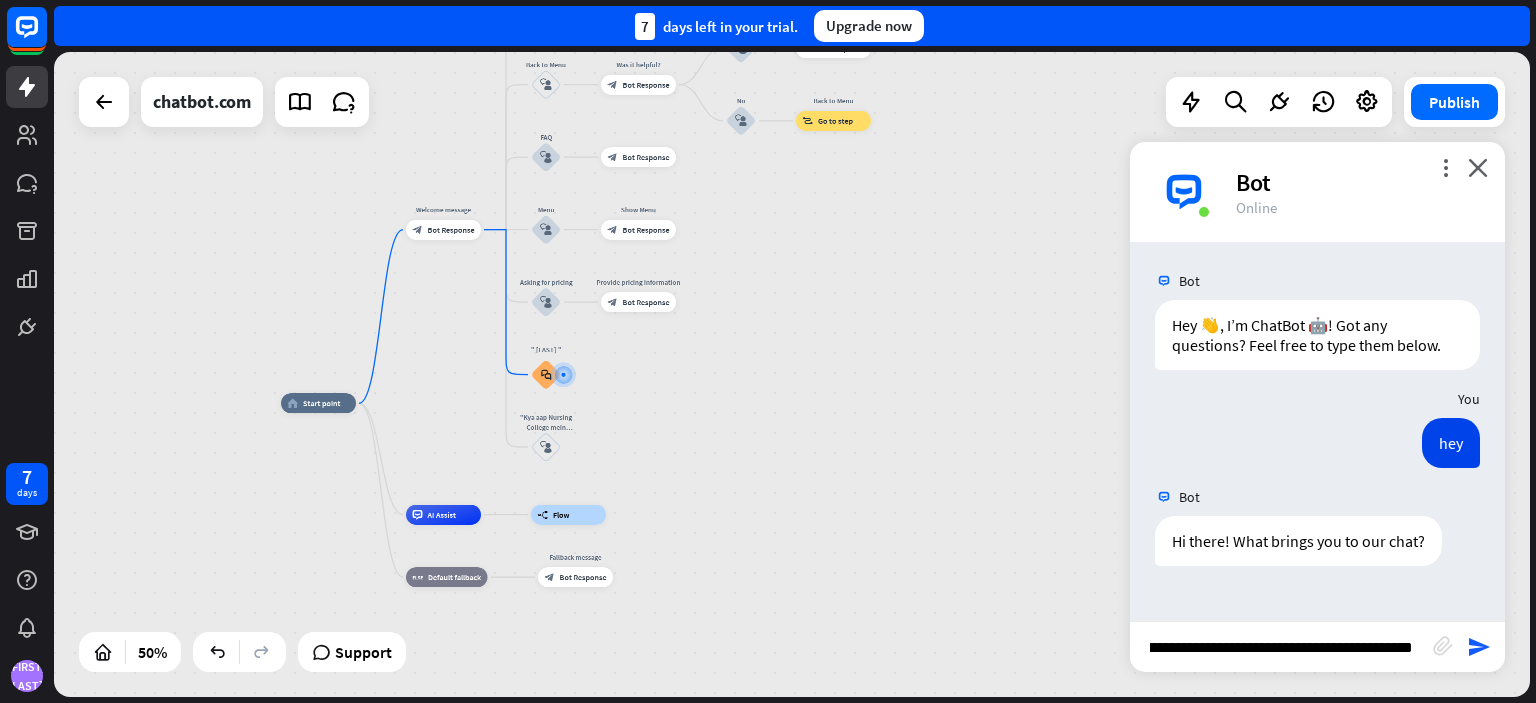 type on "**********" 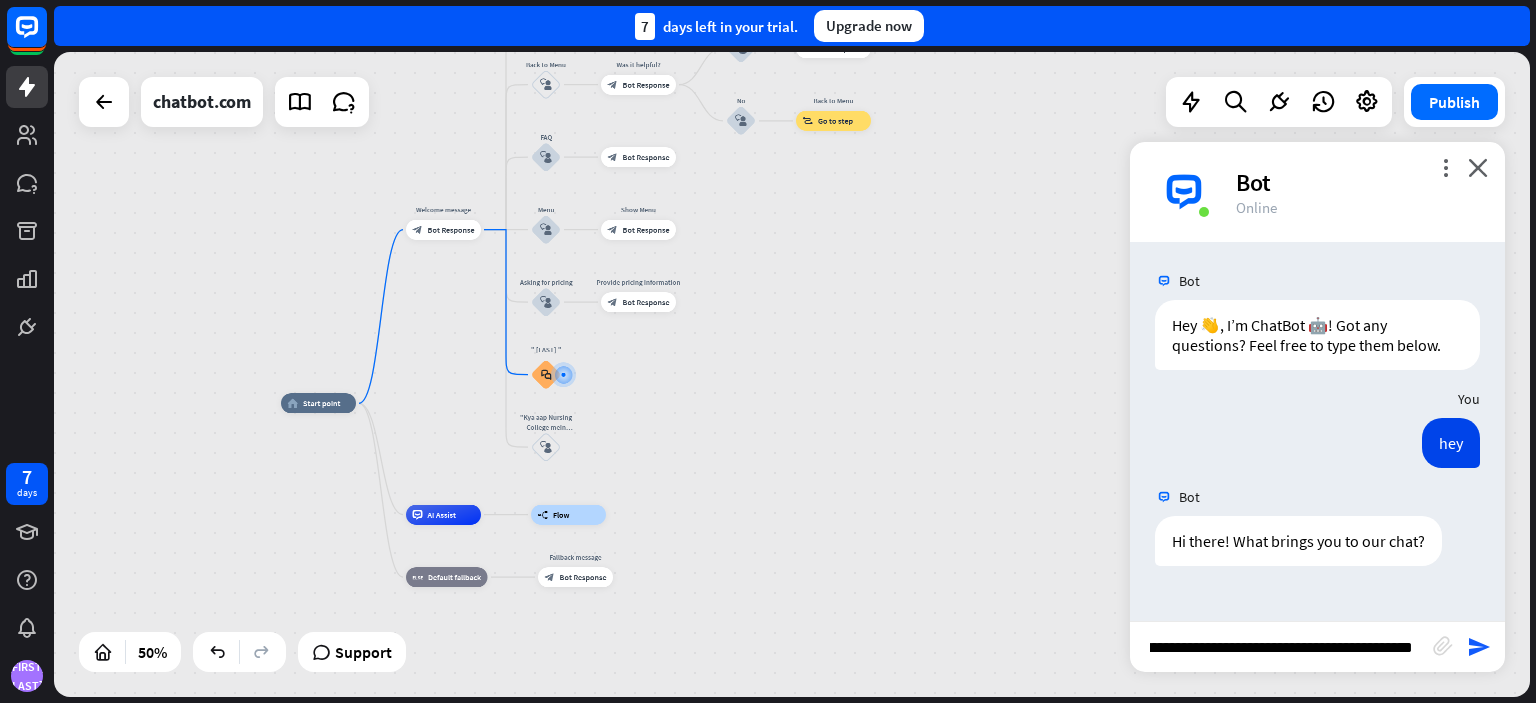 type 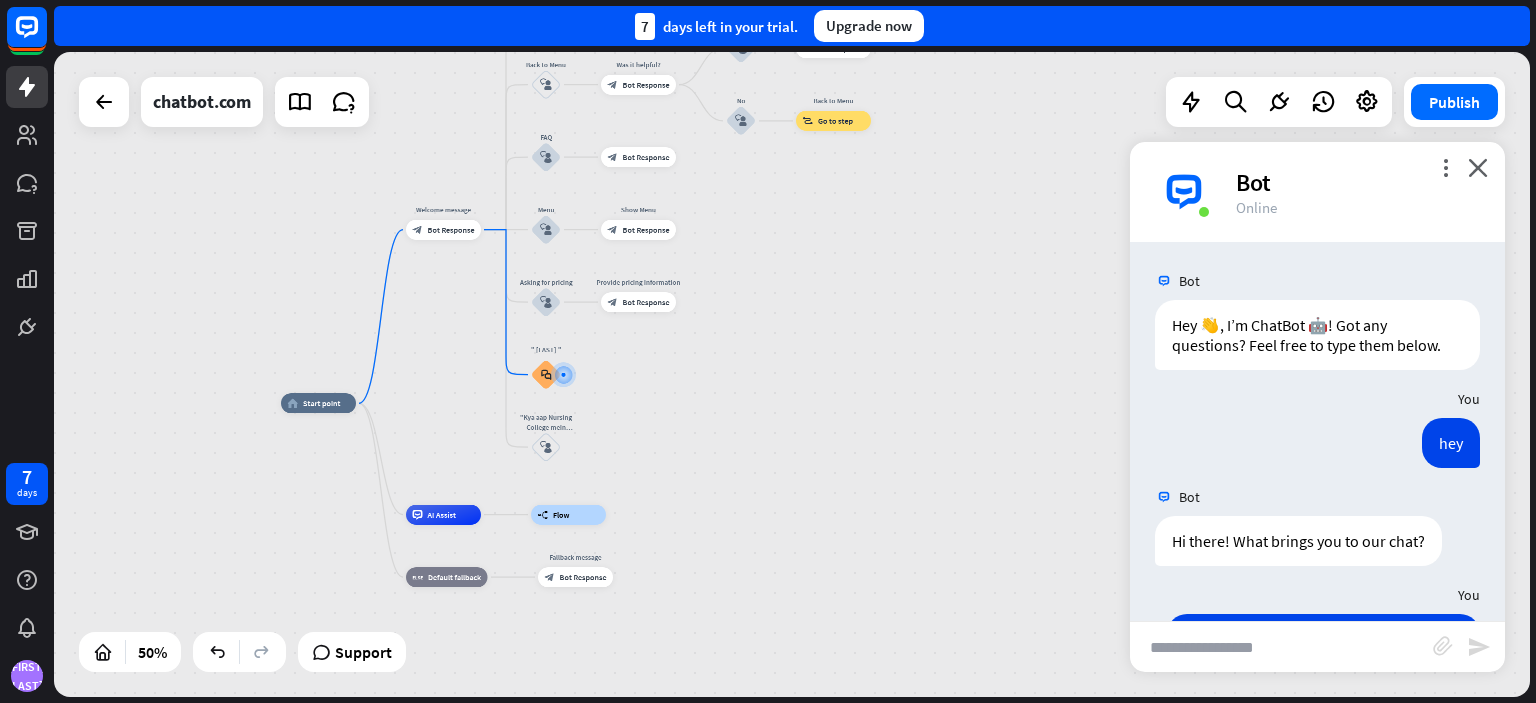scroll, scrollTop: 0, scrollLeft: 0, axis: both 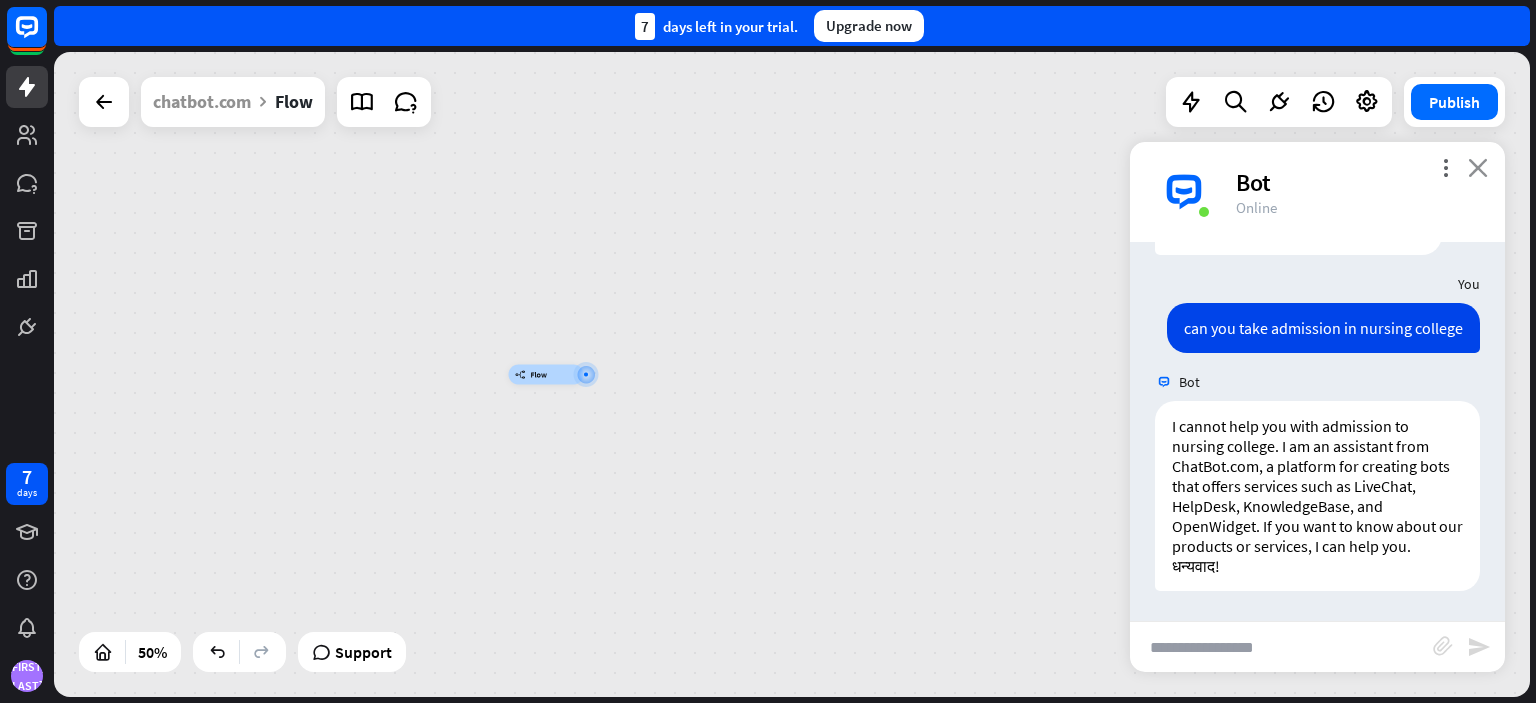 click on "close" at bounding box center (1478, 167) 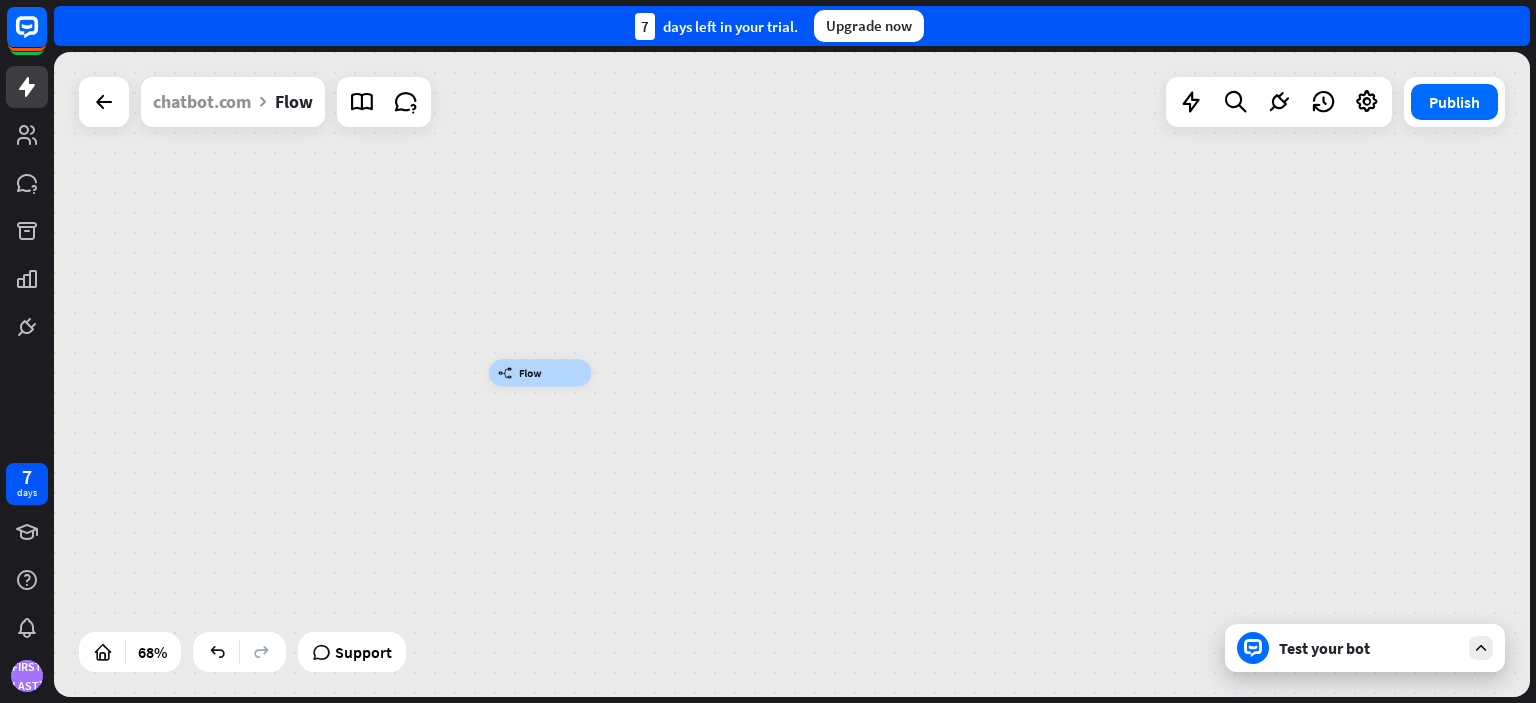 drag, startPoint x: 748, startPoint y: 267, endPoint x: 835, endPoint y: 696, distance: 437.7328 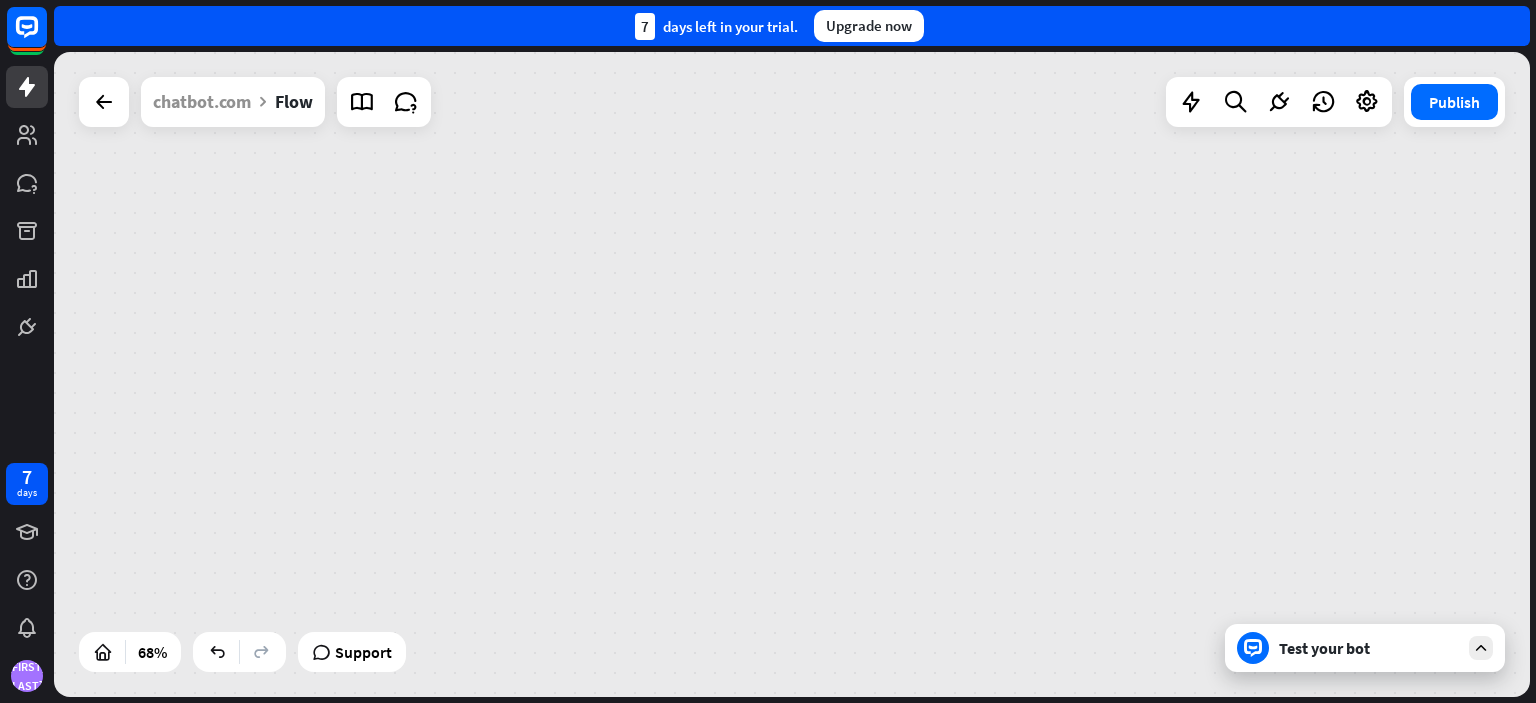 click on "builder_tree   Flow" at bounding box center [792, 374] 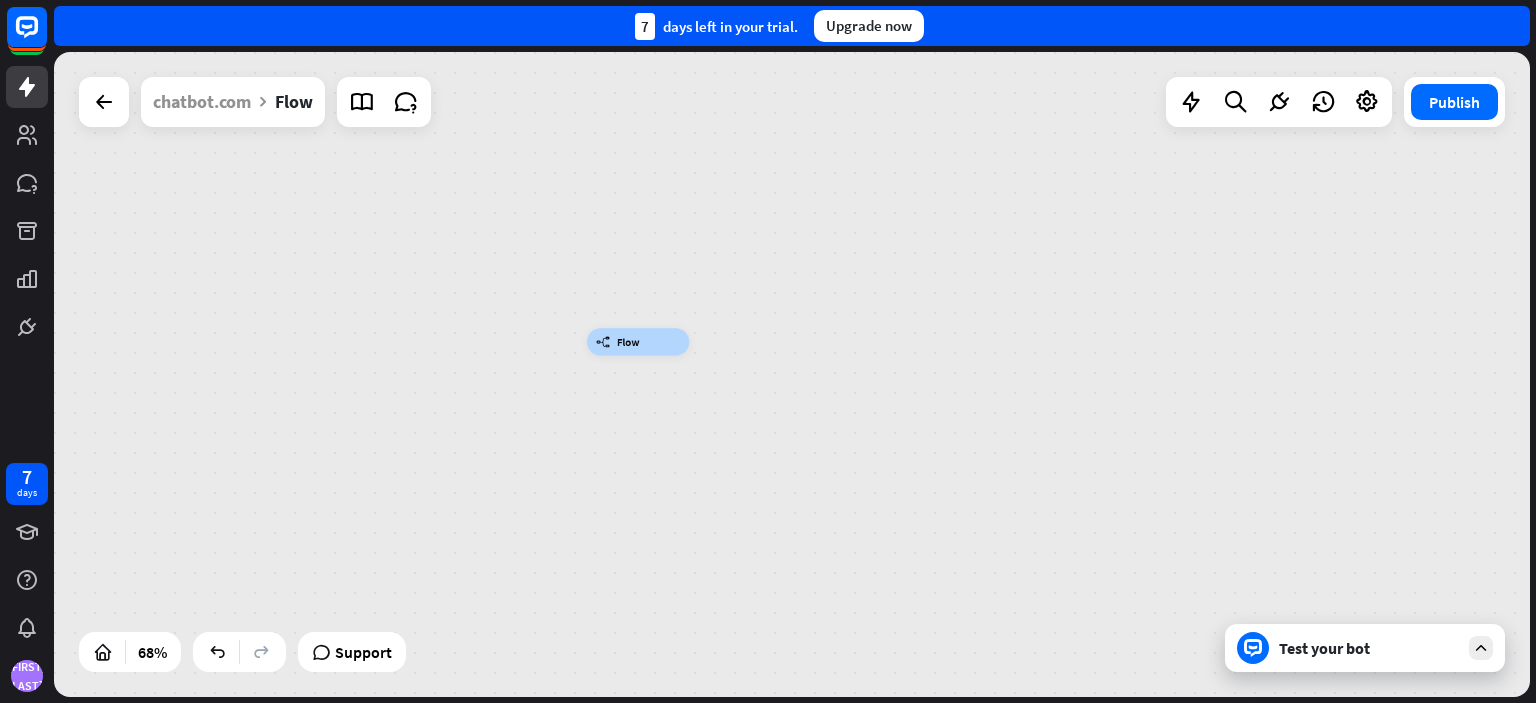 drag, startPoint x: 560, startPoint y: 587, endPoint x: 908, endPoint y: 89, distance: 607.5426 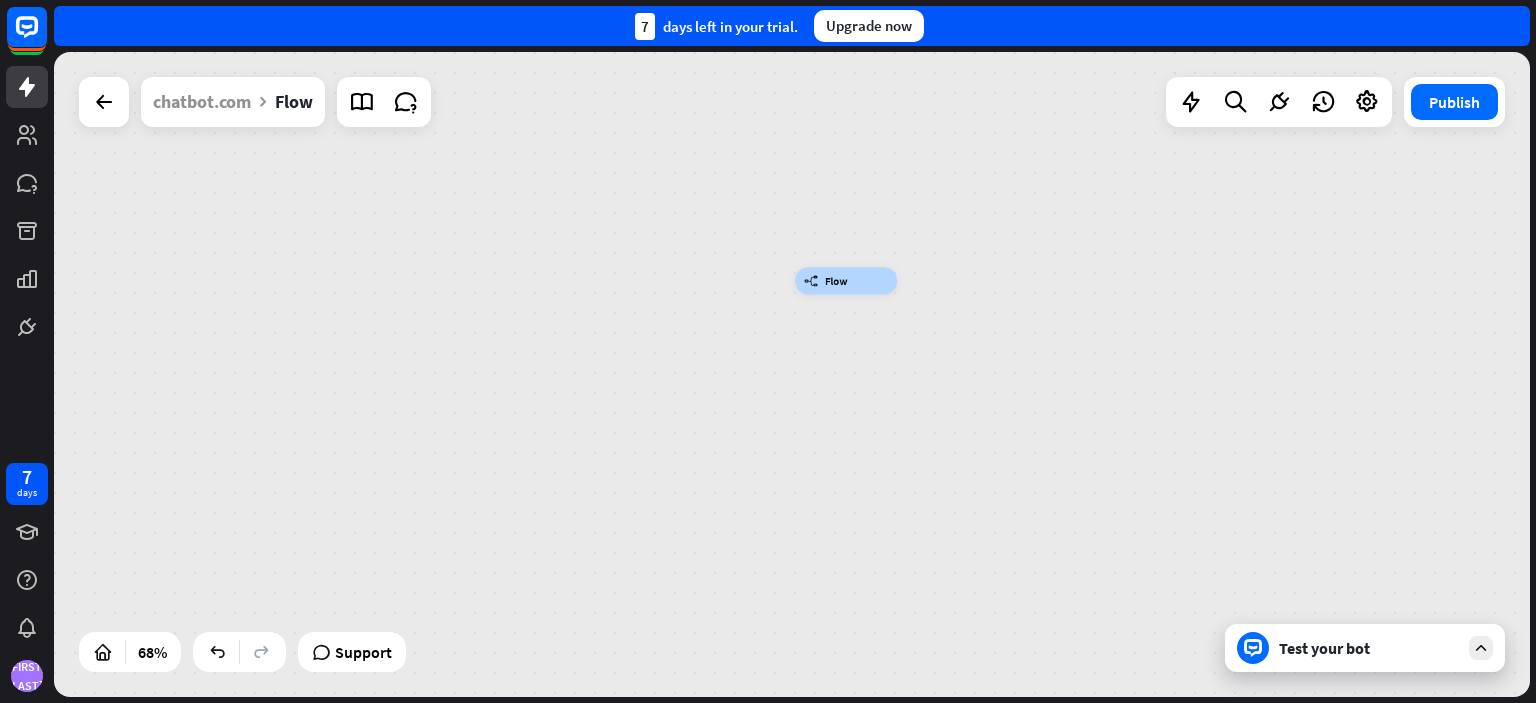 click on "builder_tree   Flow" at bounding box center (792, 374) 